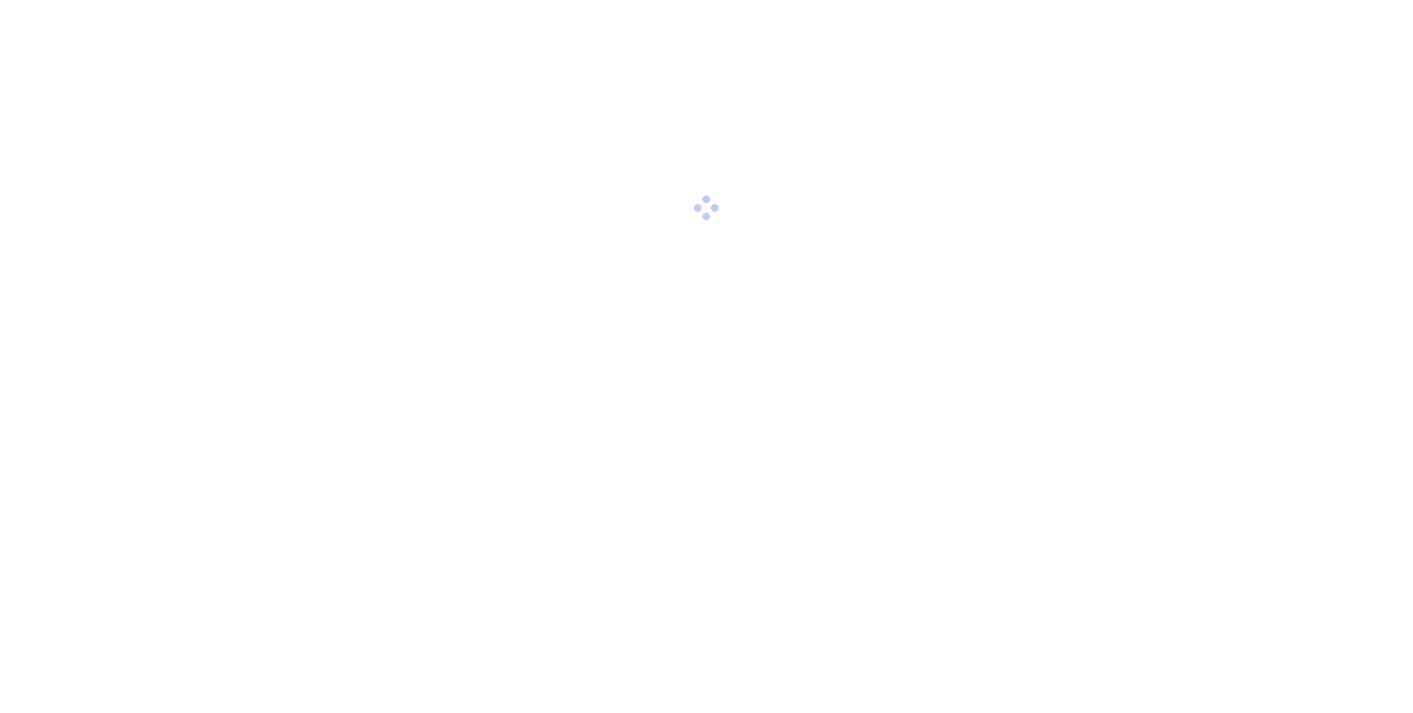 scroll, scrollTop: 0, scrollLeft: 0, axis: both 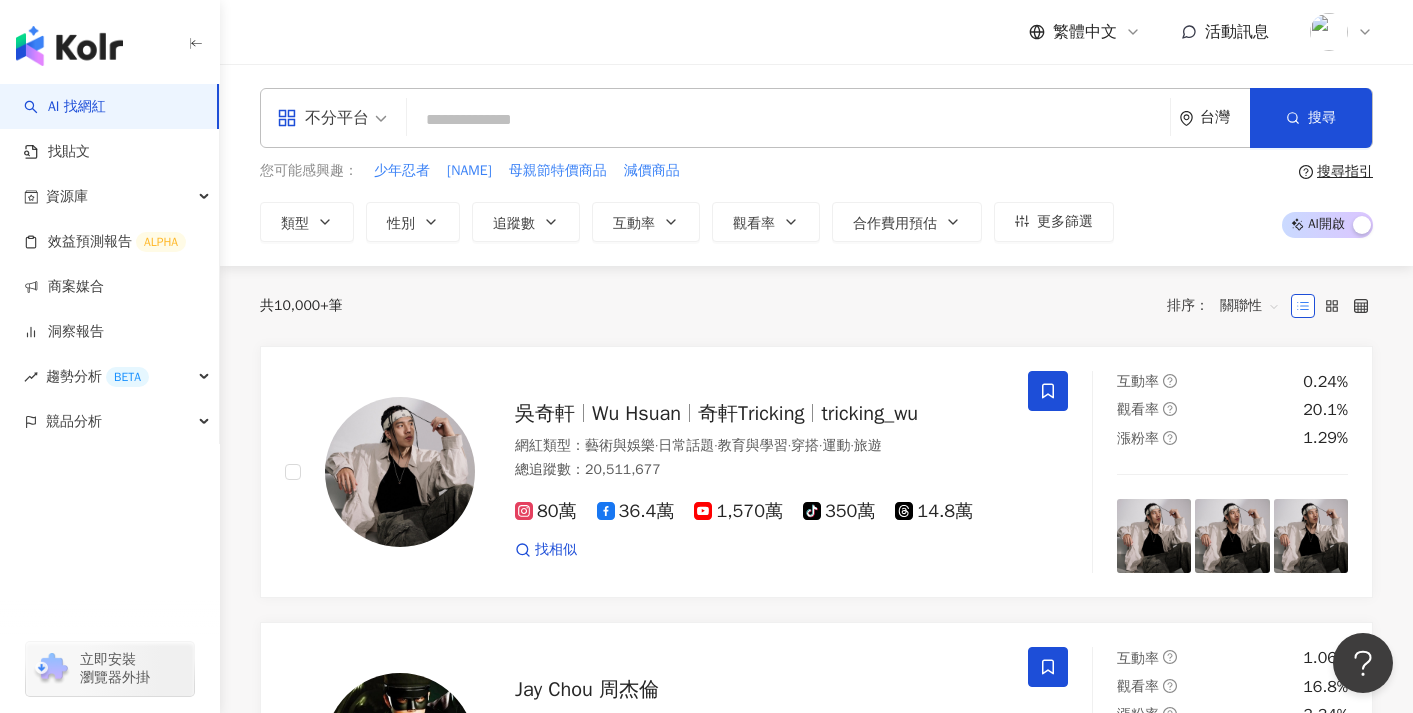 click at bounding box center [788, 120] 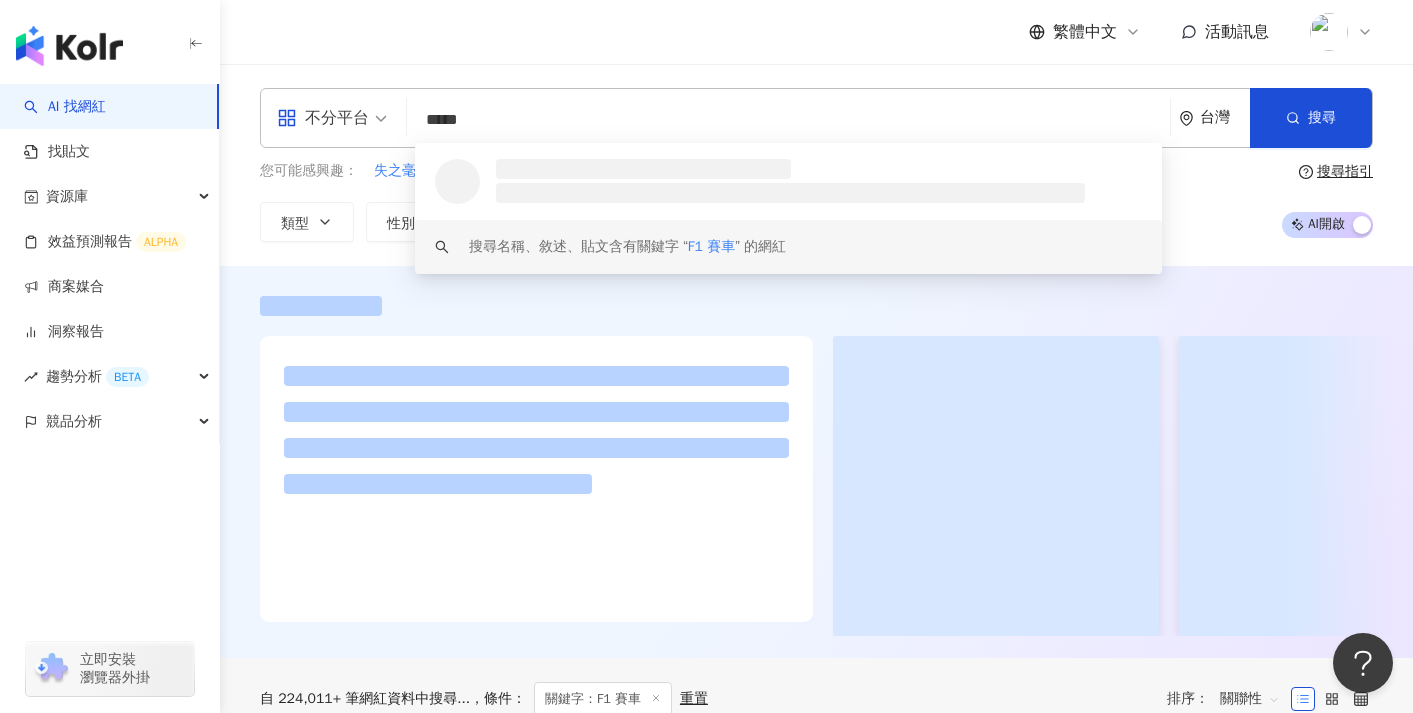 type on "*****" 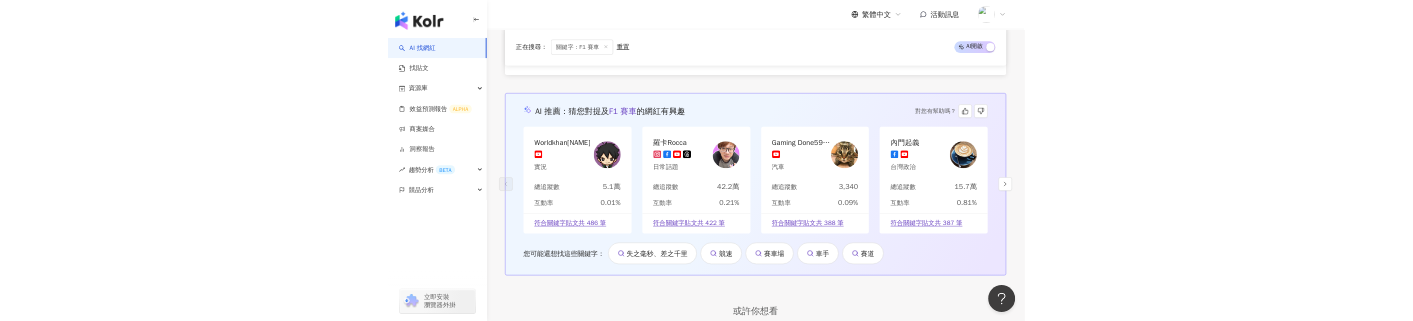 scroll, scrollTop: 4165, scrollLeft: 0, axis: vertical 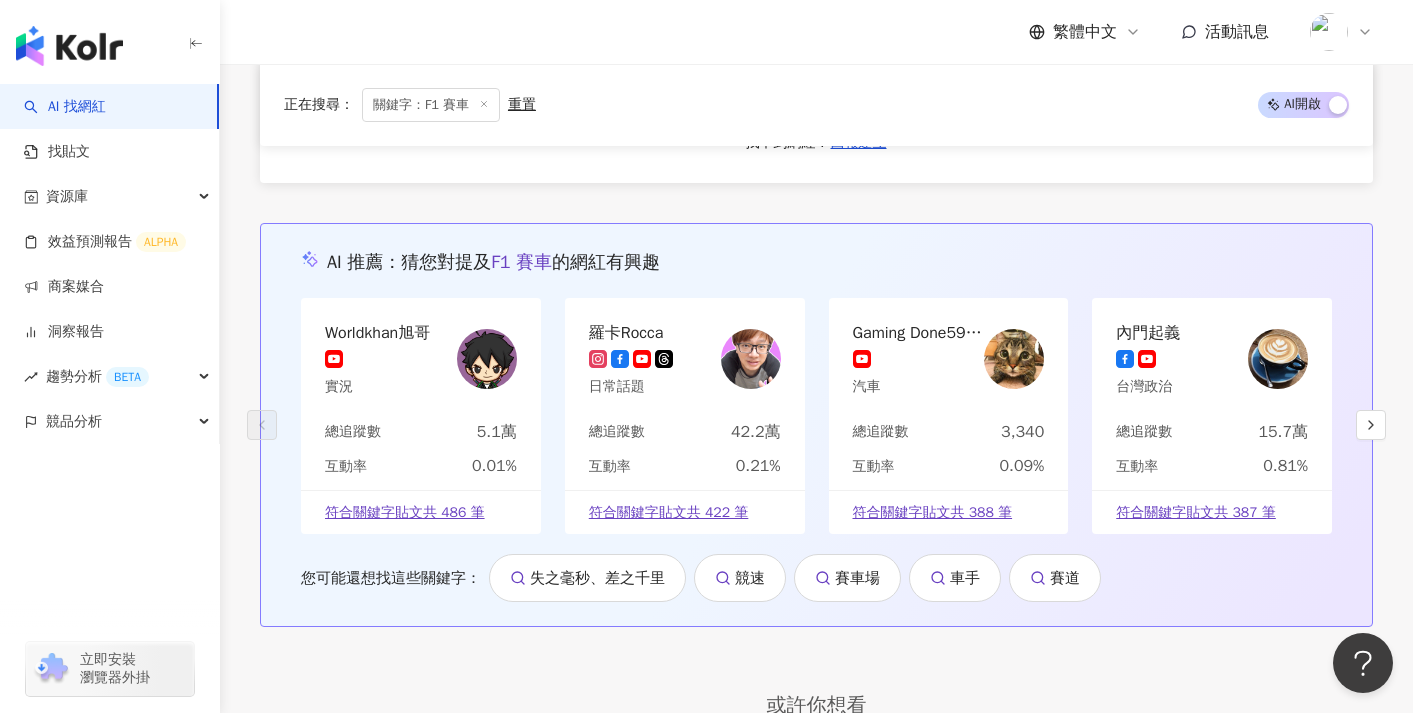 click at bounding box center (1329, 32) 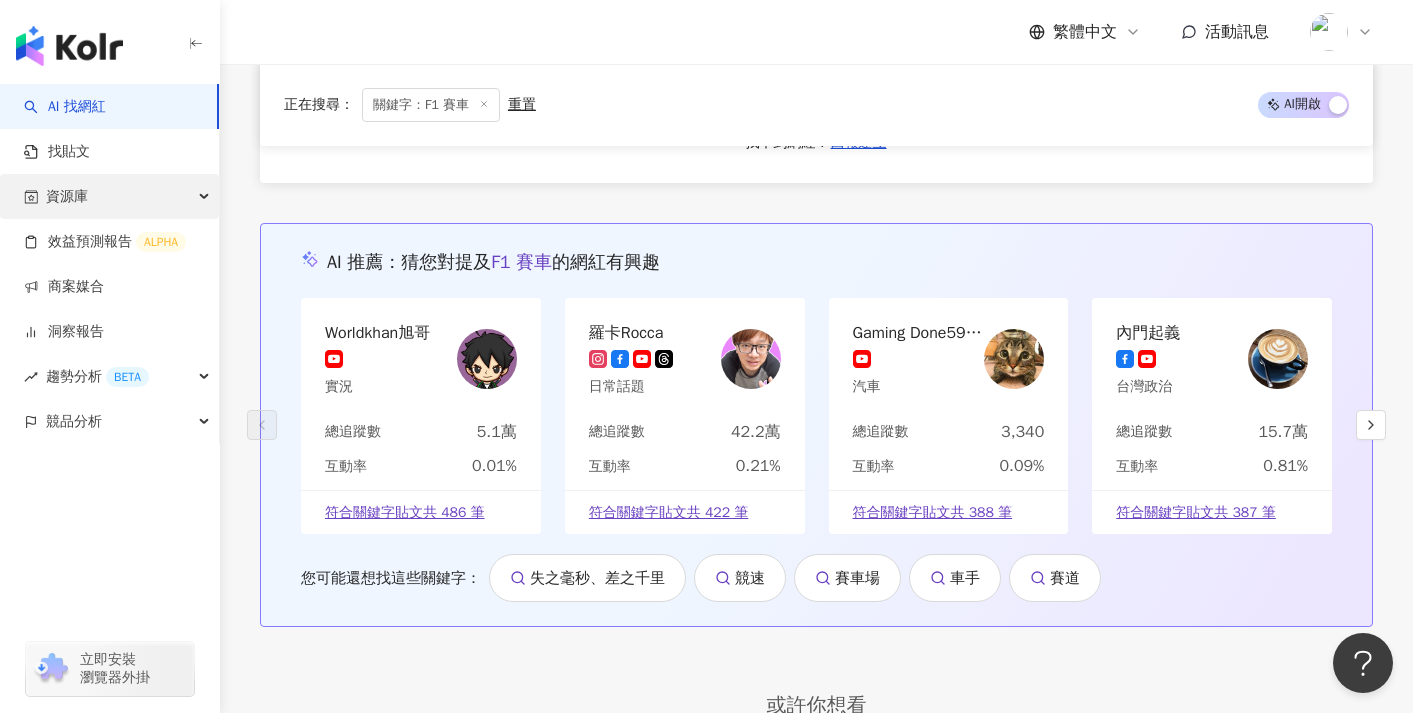 click on "資源庫" at bounding box center [109, 196] 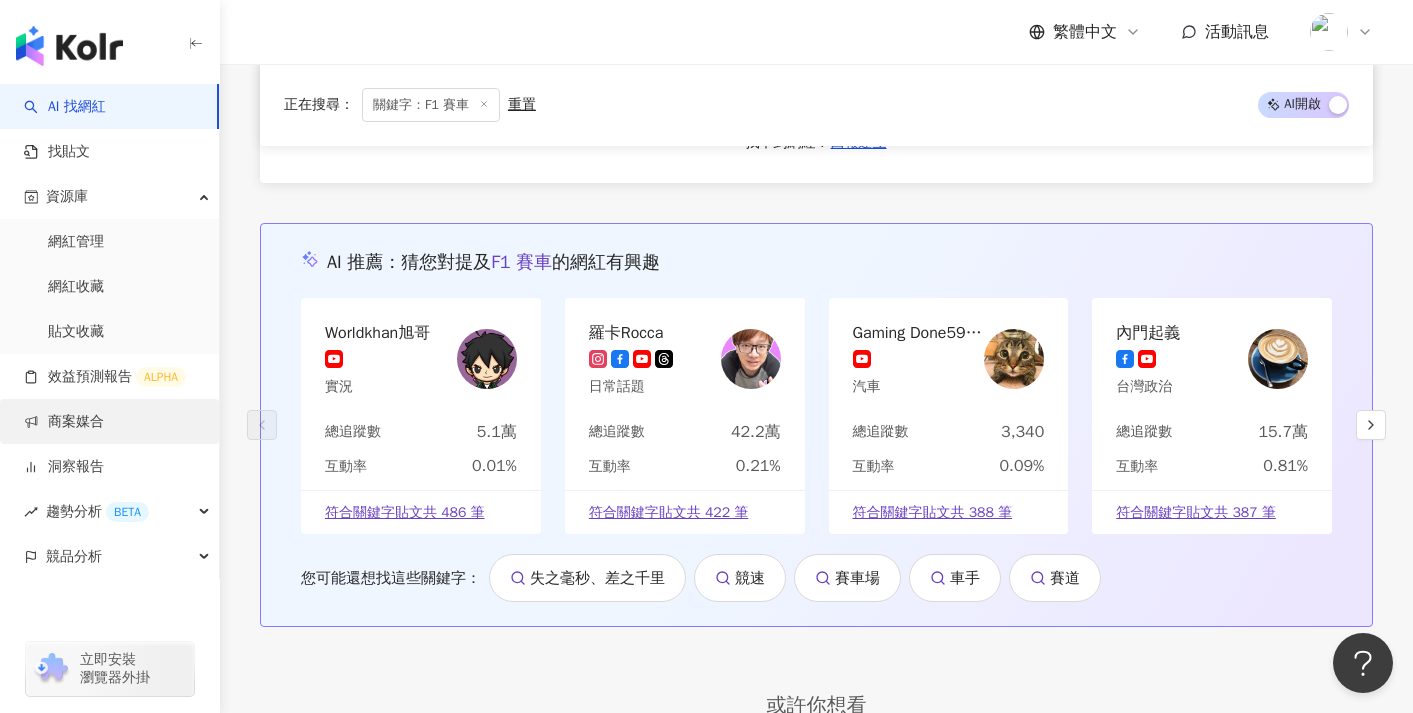 click on "商案媒合" at bounding box center [64, 422] 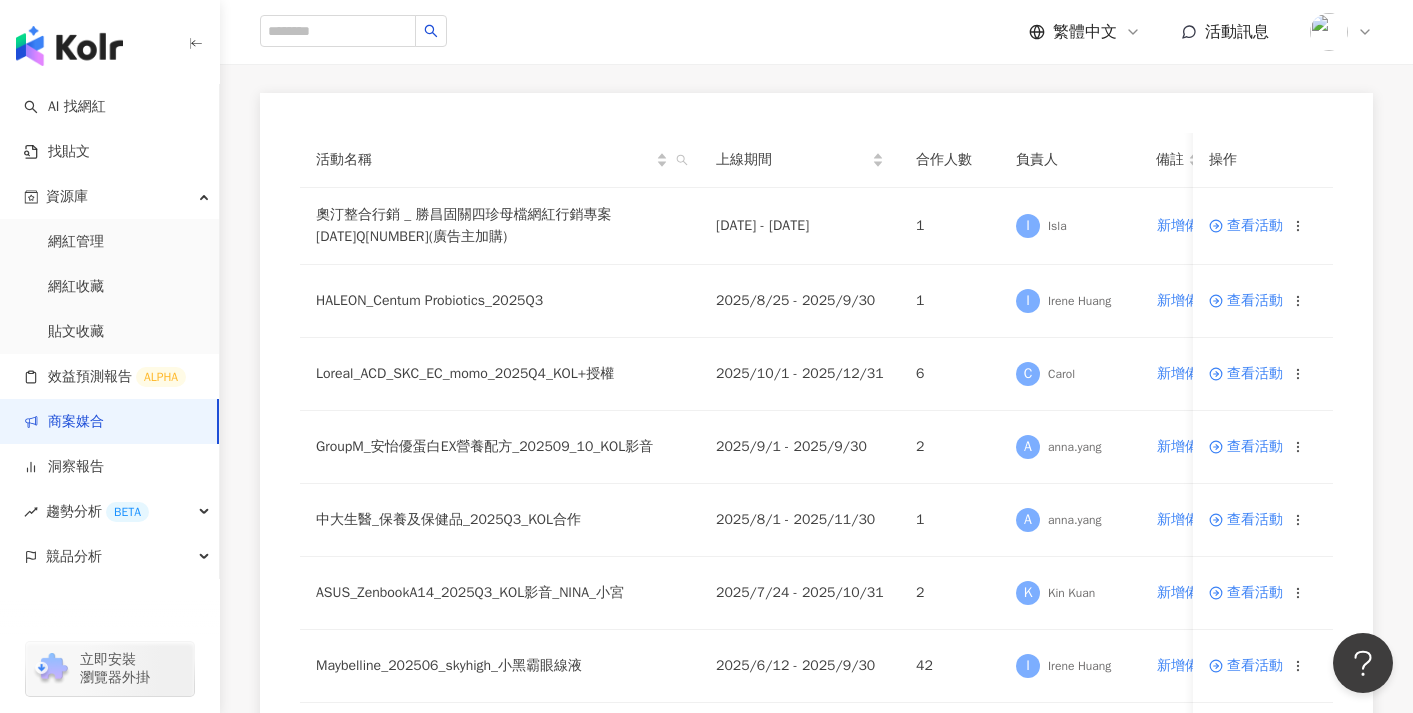 scroll, scrollTop: 185, scrollLeft: 0, axis: vertical 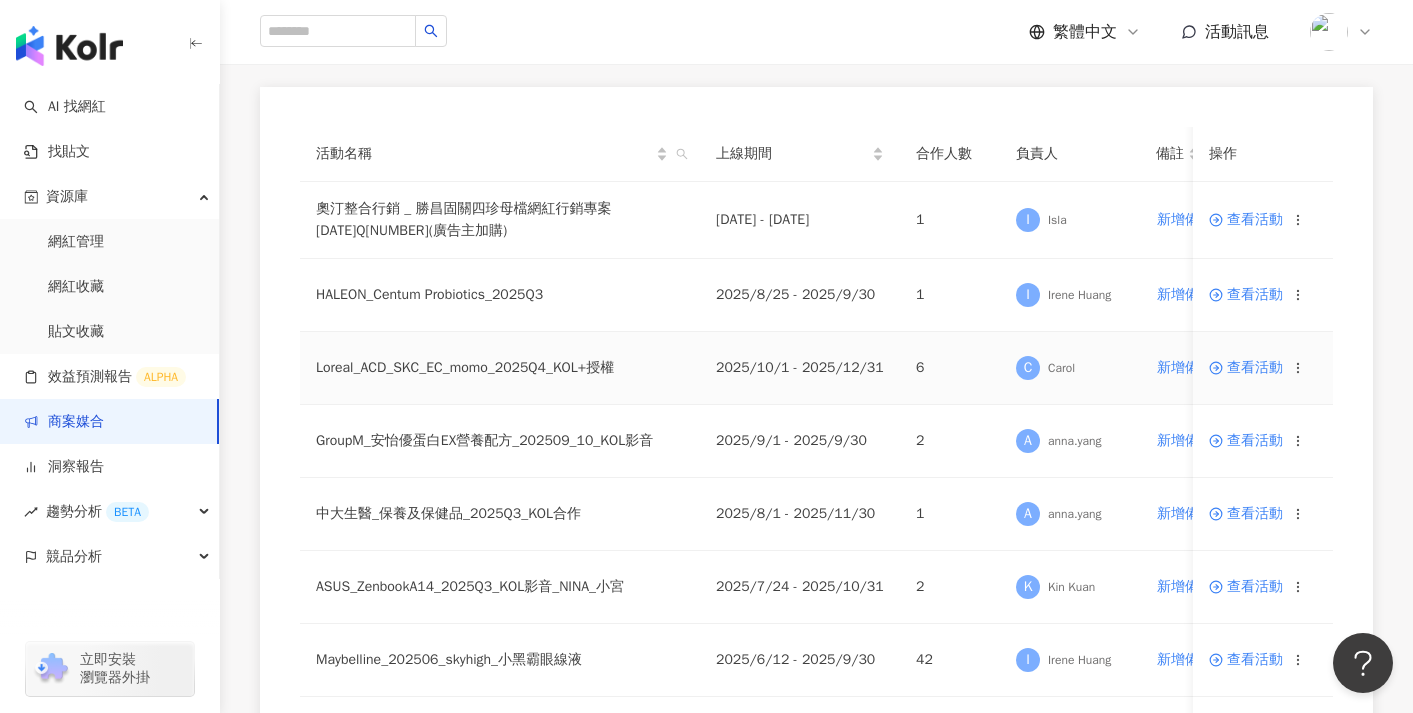click on "查看活動" at bounding box center (1246, 368) 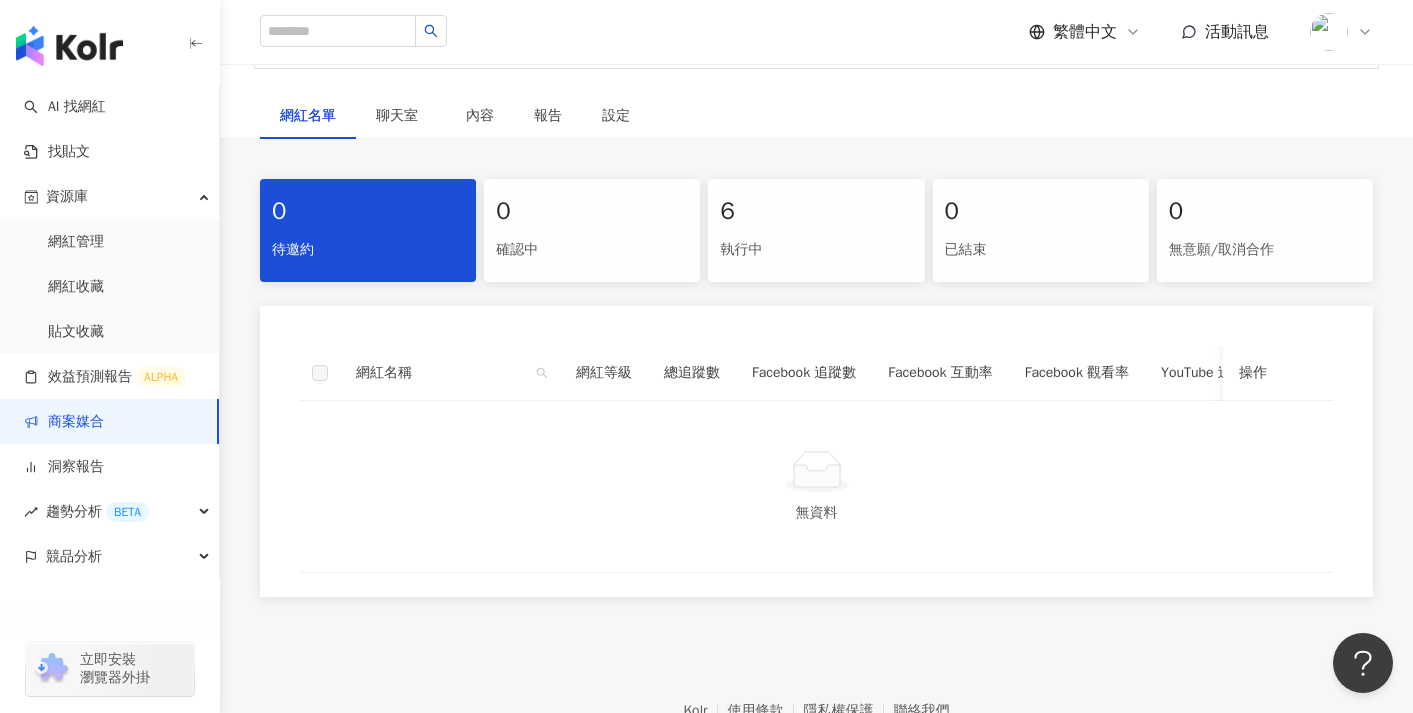 scroll, scrollTop: 421, scrollLeft: 0, axis: vertical 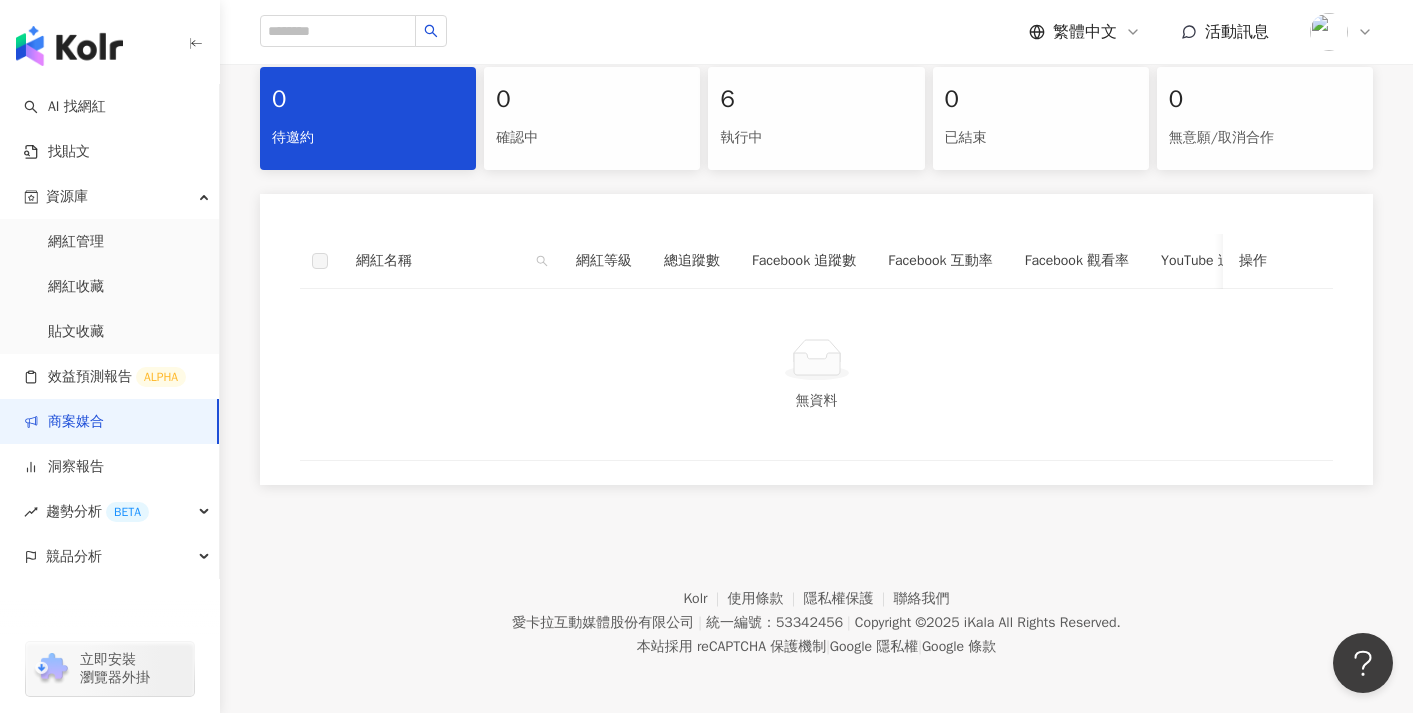 click on "6" at bounding box center [816, 100] 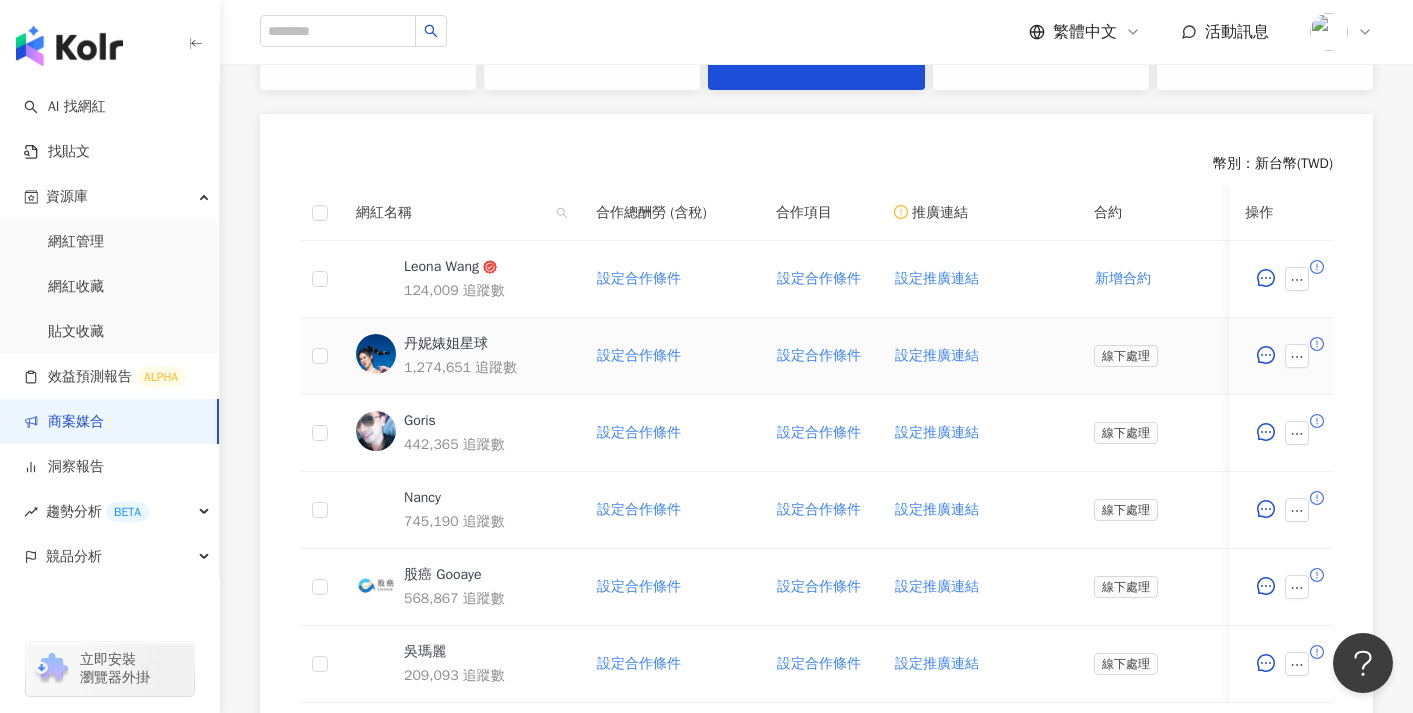 scroll, scrollTop: 567, scrollLeft: 0, axis: vertical 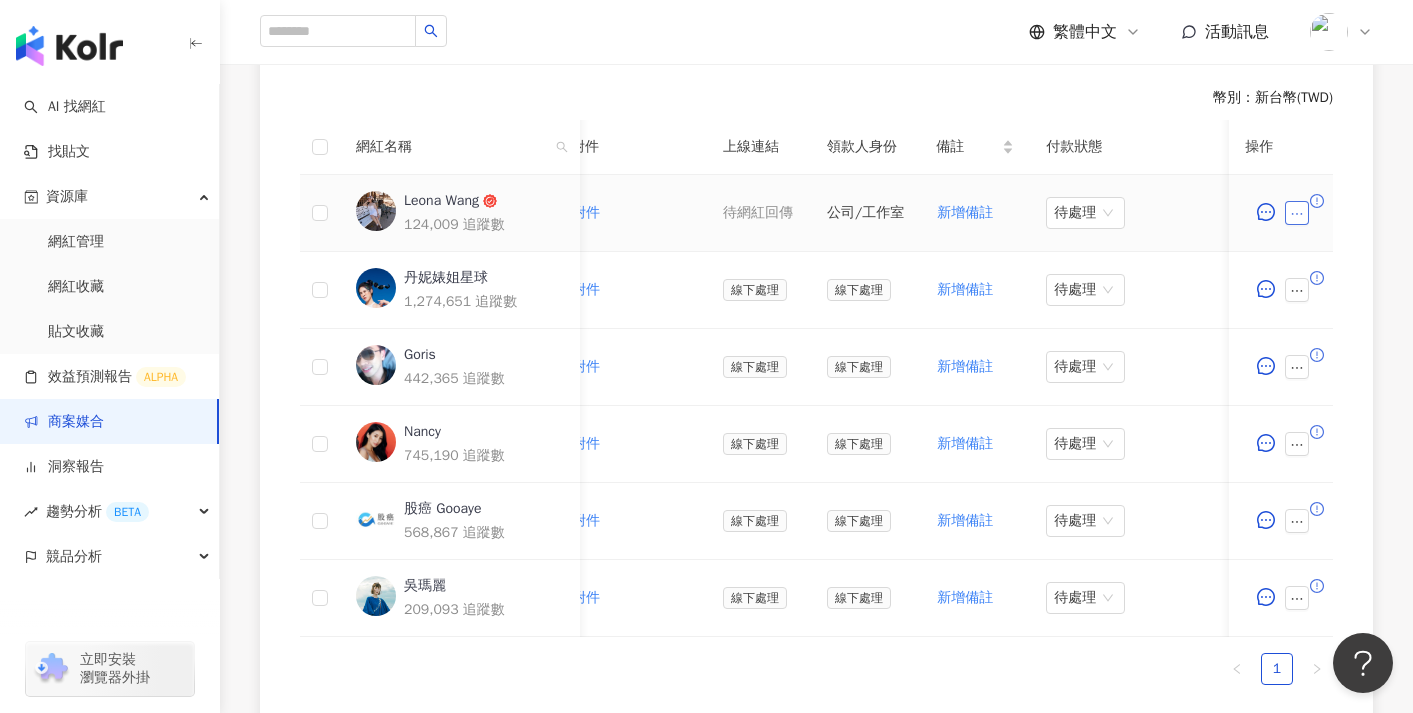 click 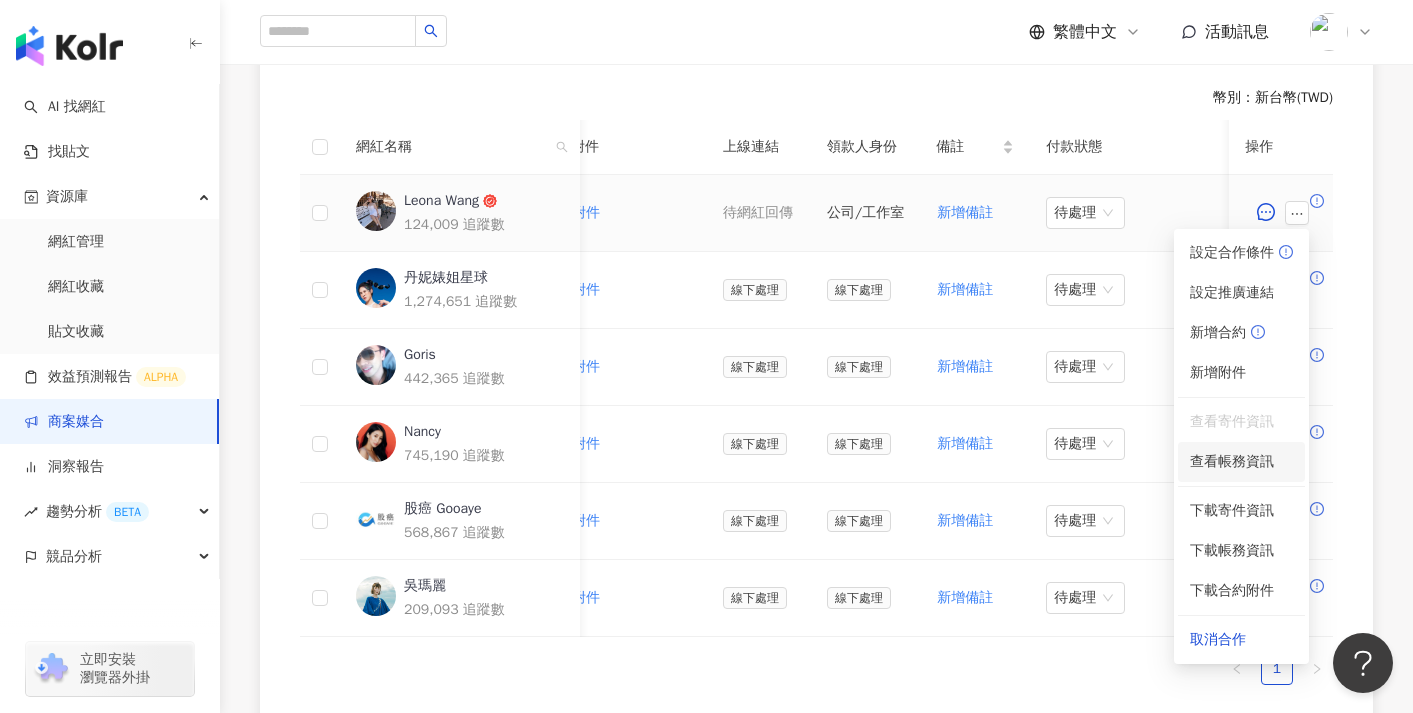 click on "查看帳務資訊" at bounding box center [1241, 462] 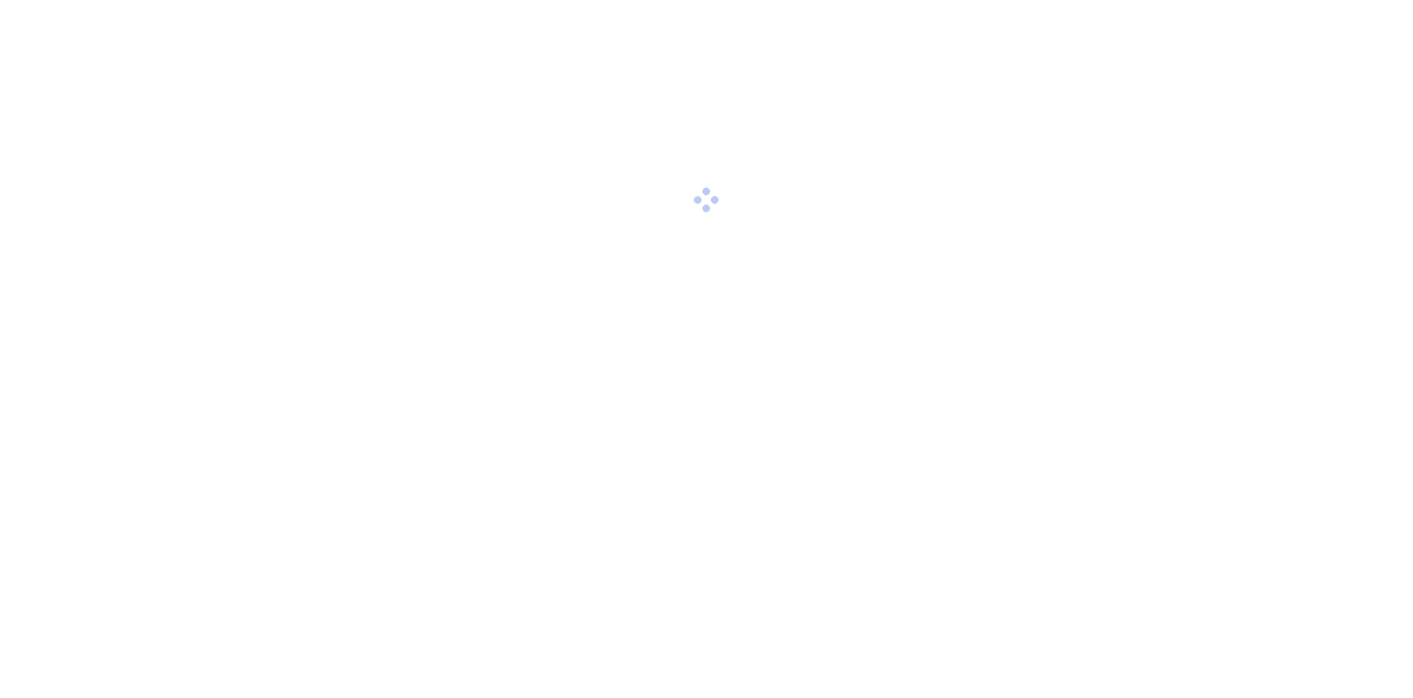 scroll, scrollTop: 0, scrollLeft: 0, axis: both 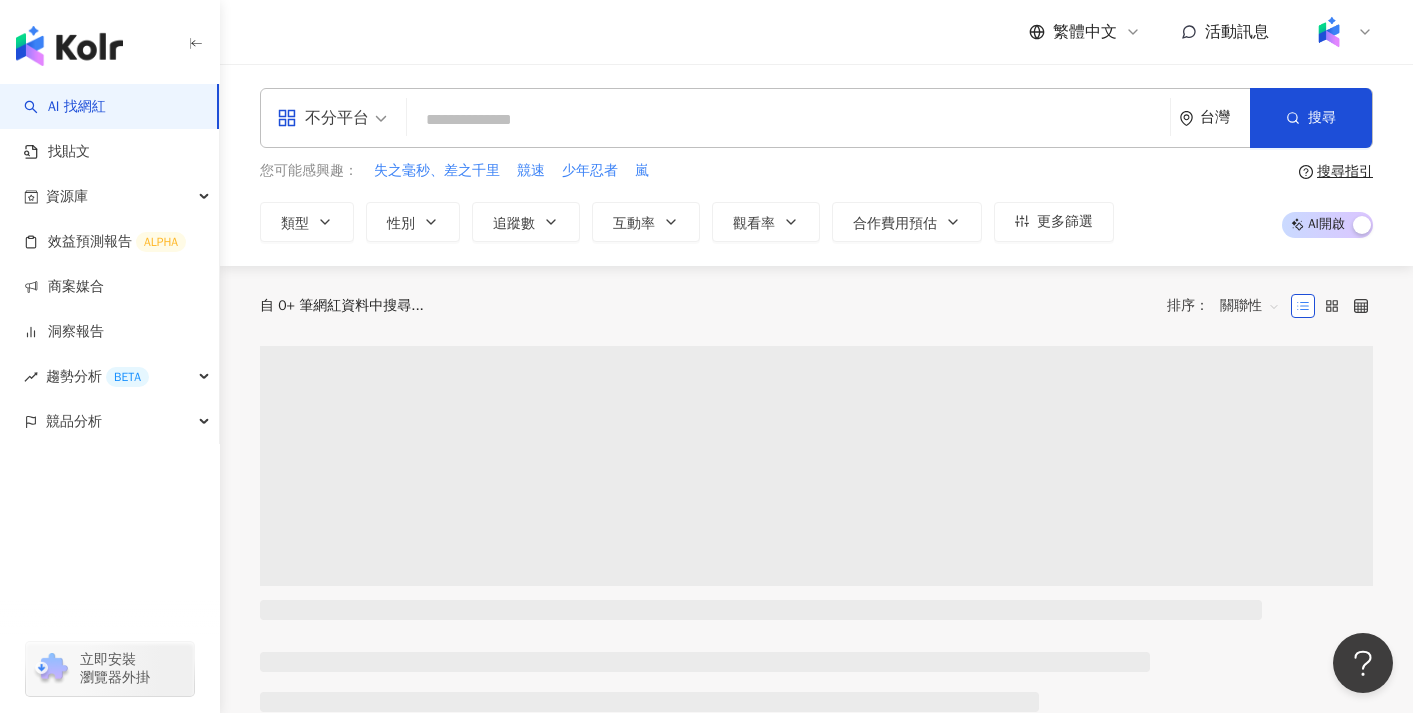 click on "繁體中文 活動訊息" at bounding box center [816, 32] 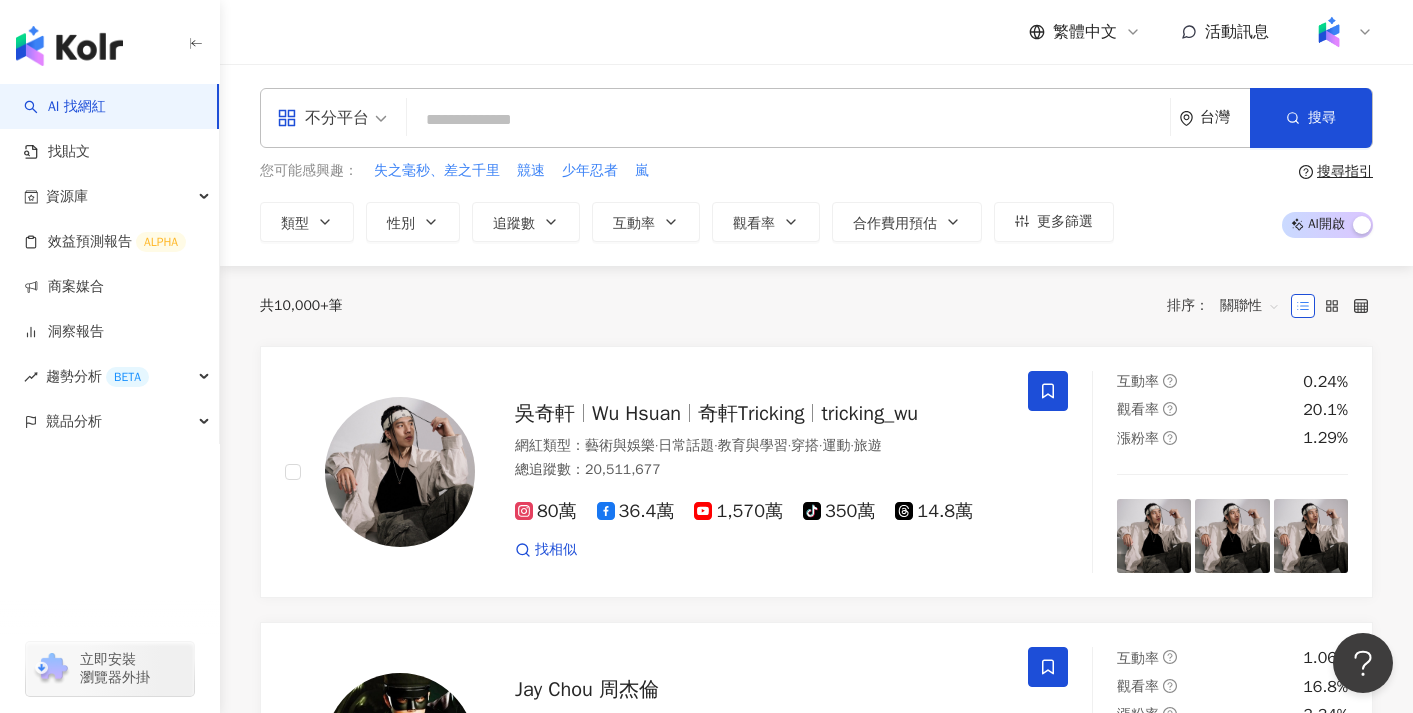 click at bounding box center [1329, 32] 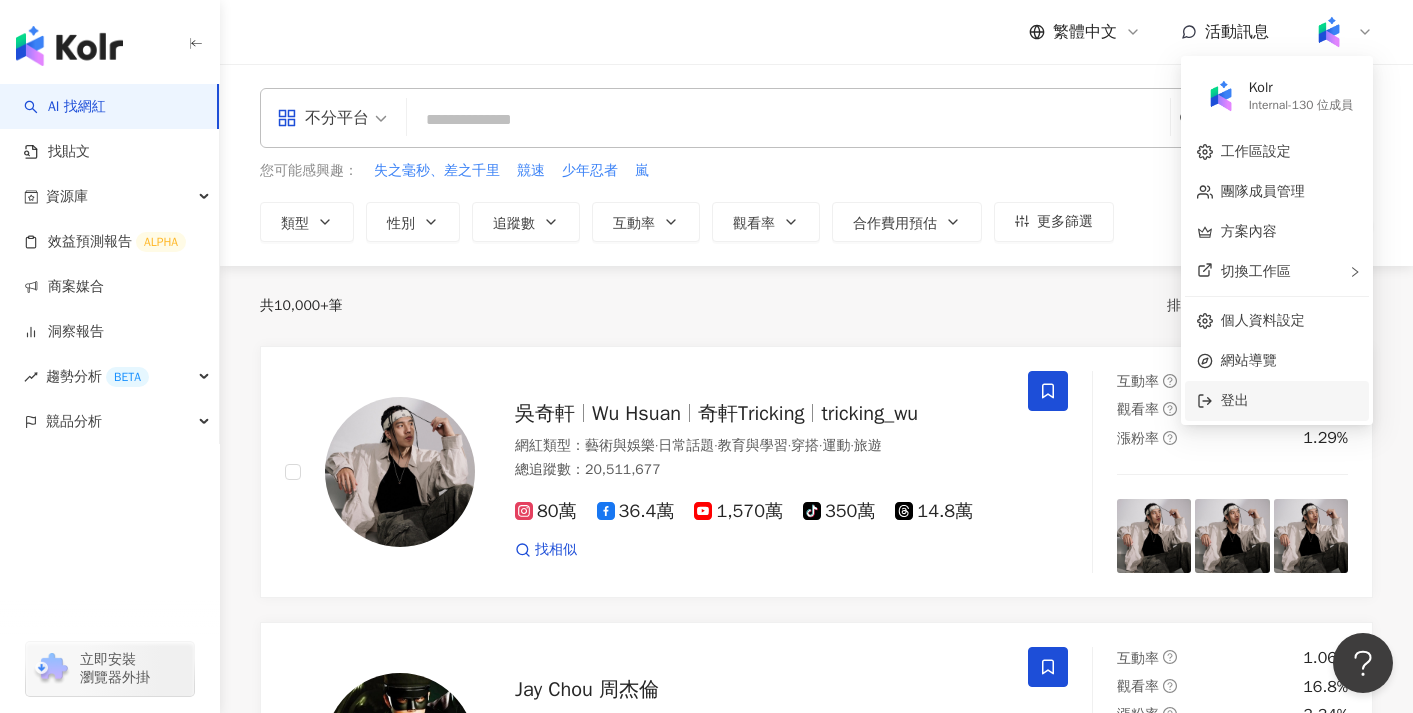 click on "登出" at bounding box center [1289, 401] 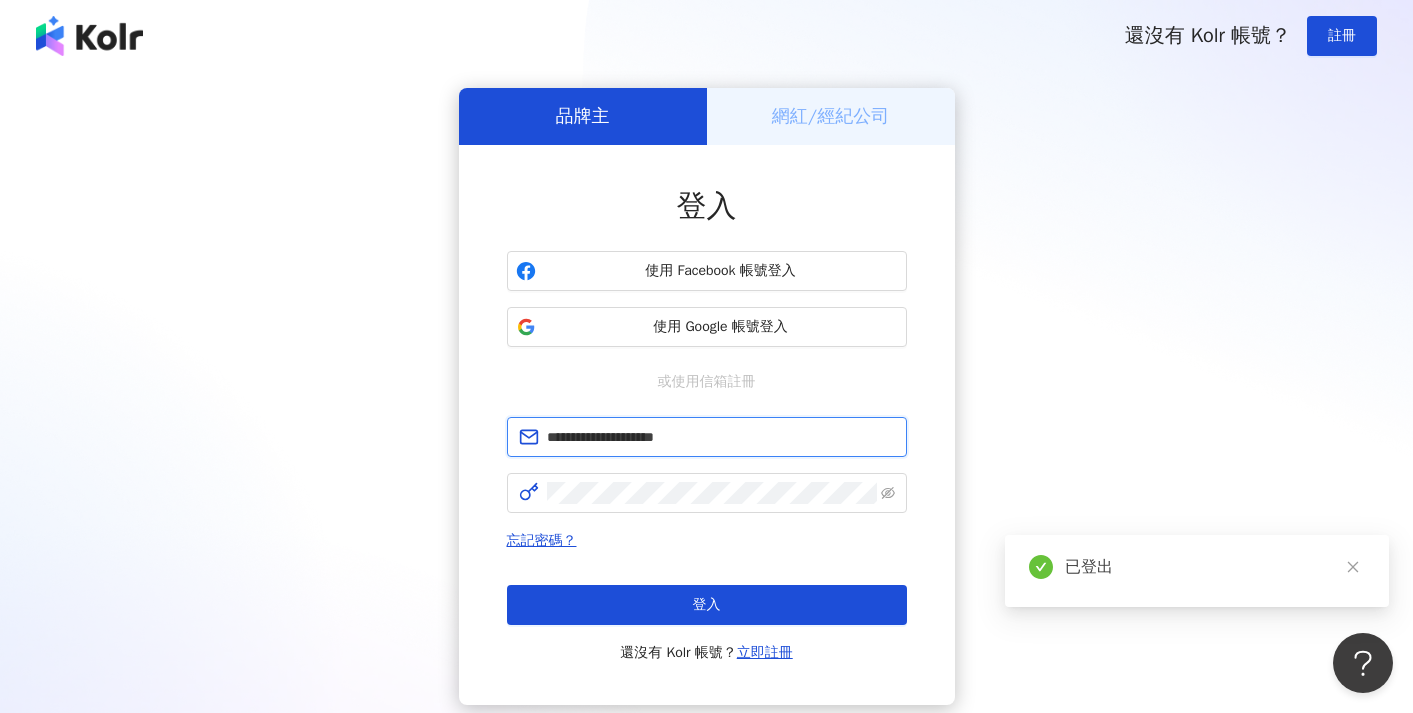 click on "**********" at bounding box center (721, 437) 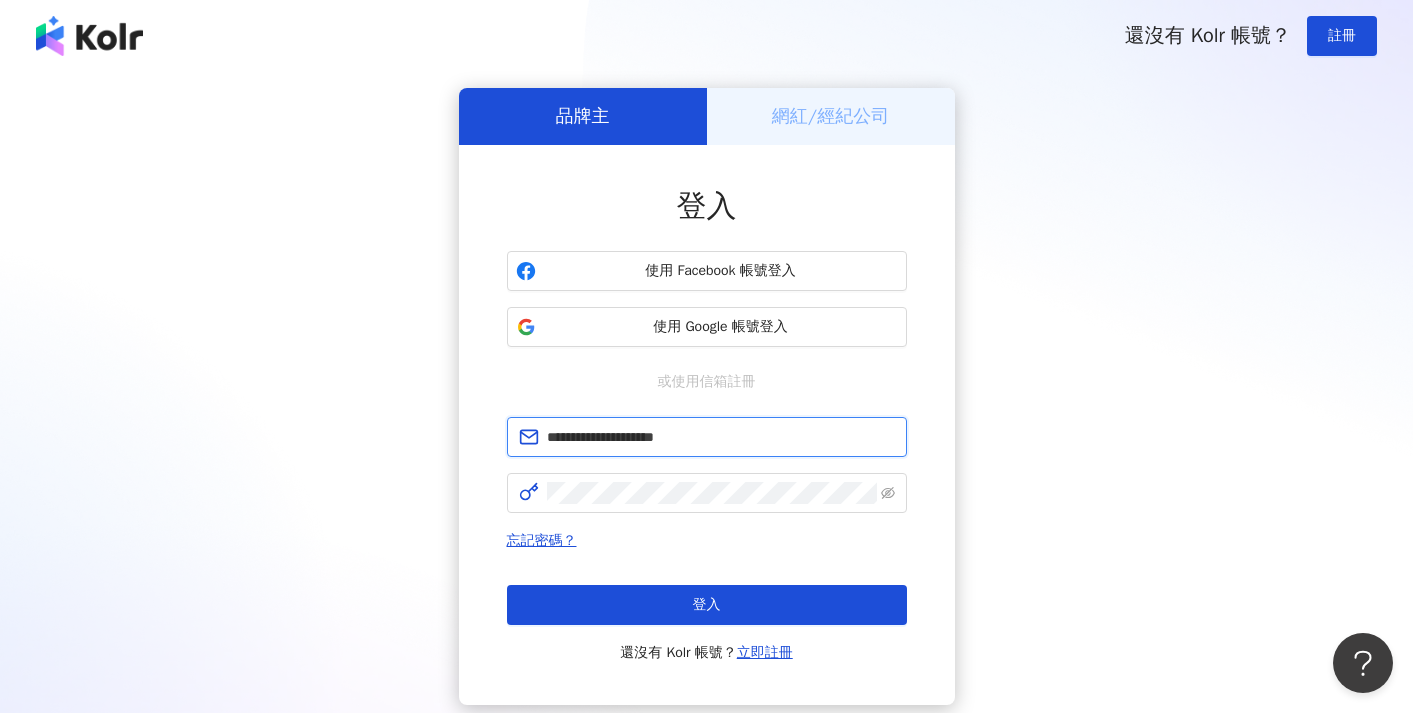 type on "**********" 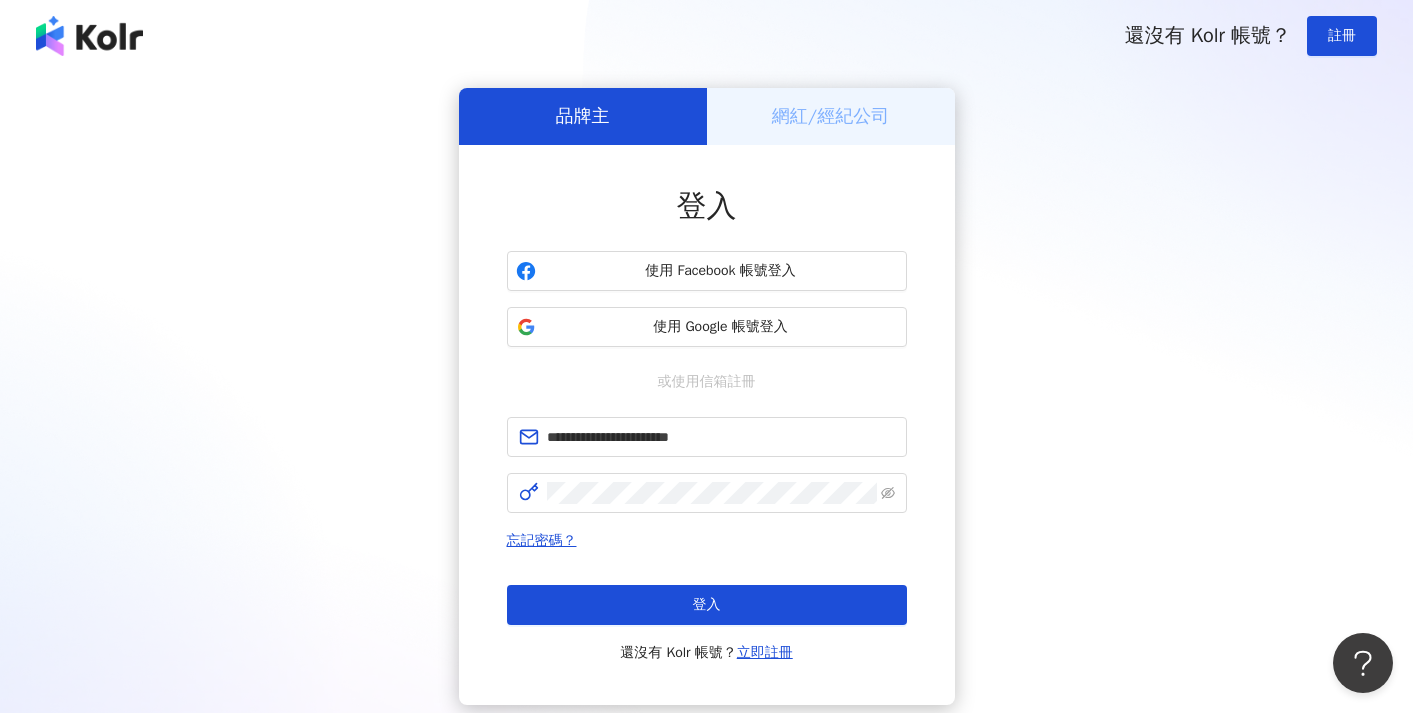 click on "忘記密碼？ 登入 還沒有 Kolr 帳號？ 立即註冊" at bounding box center [707, 597] 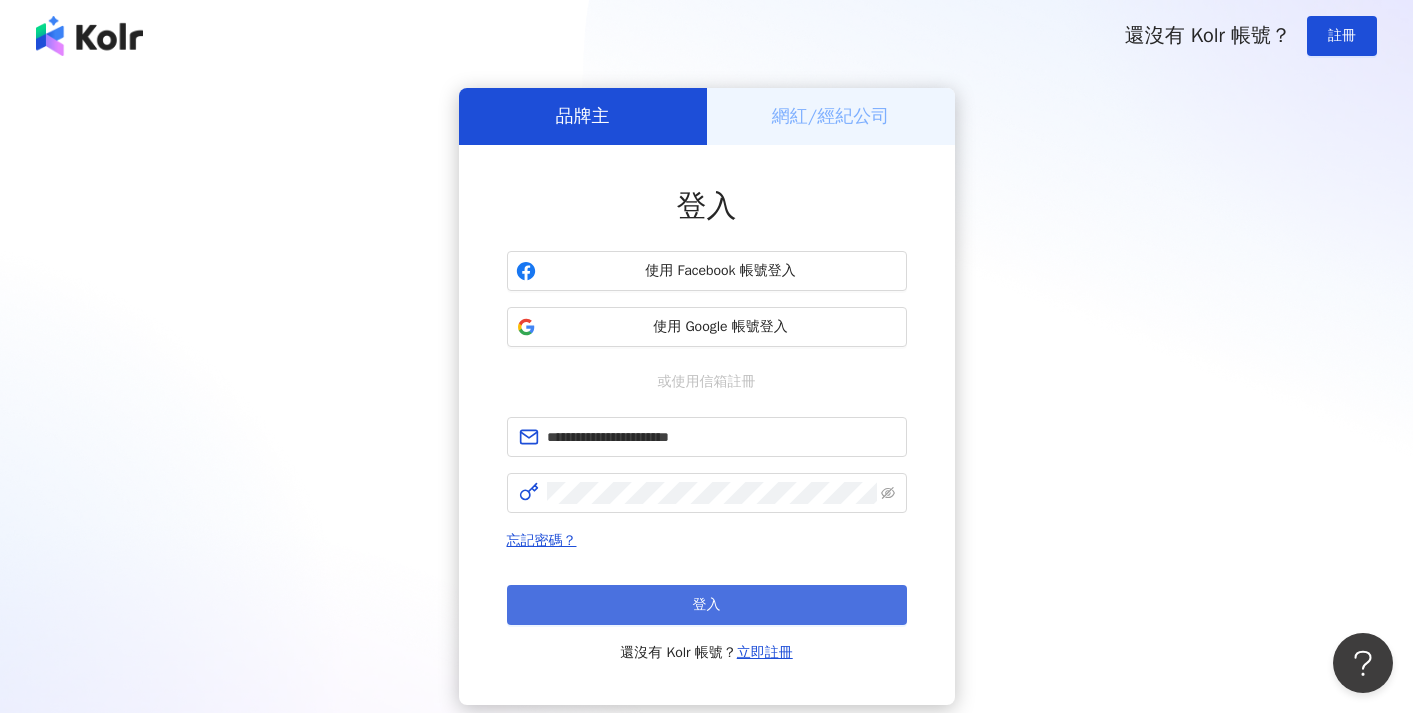 click on "登入" at bounding box center (707, 605) 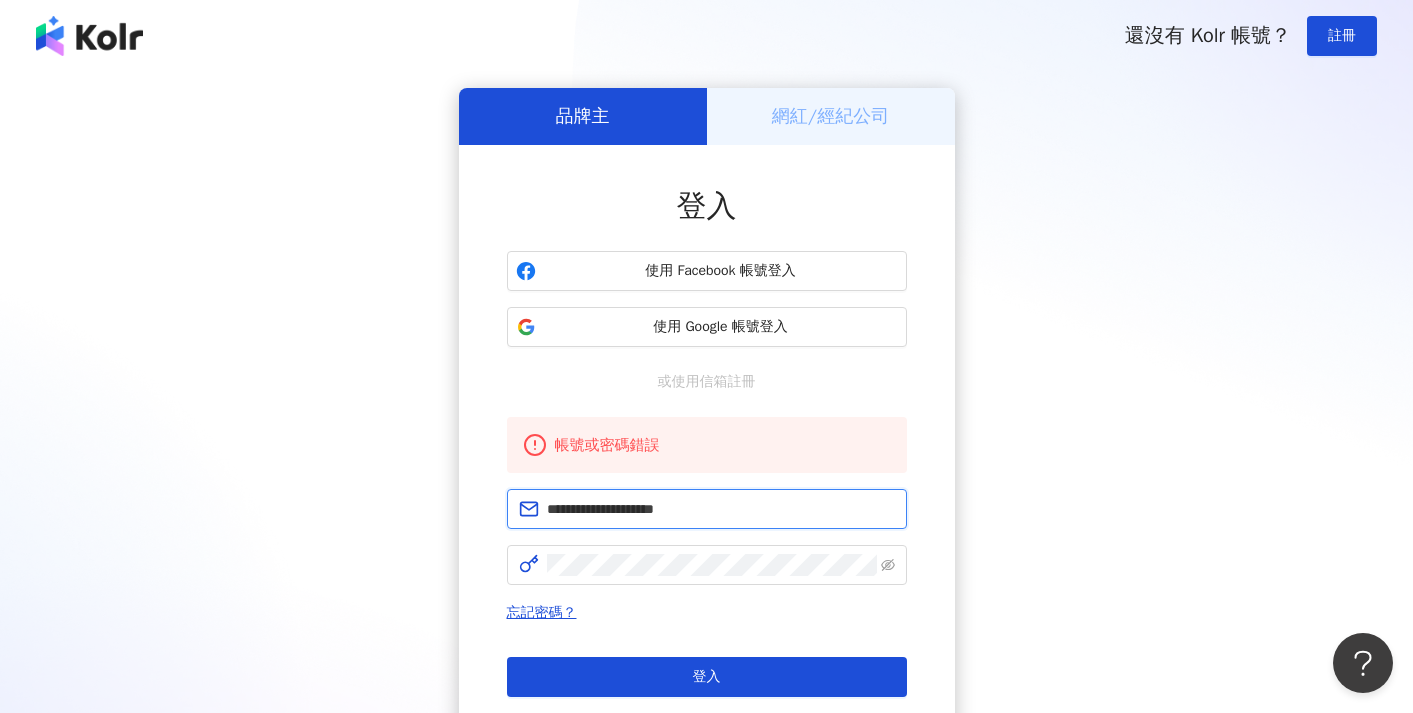 click on "**********" at bounding box center [721, 509] 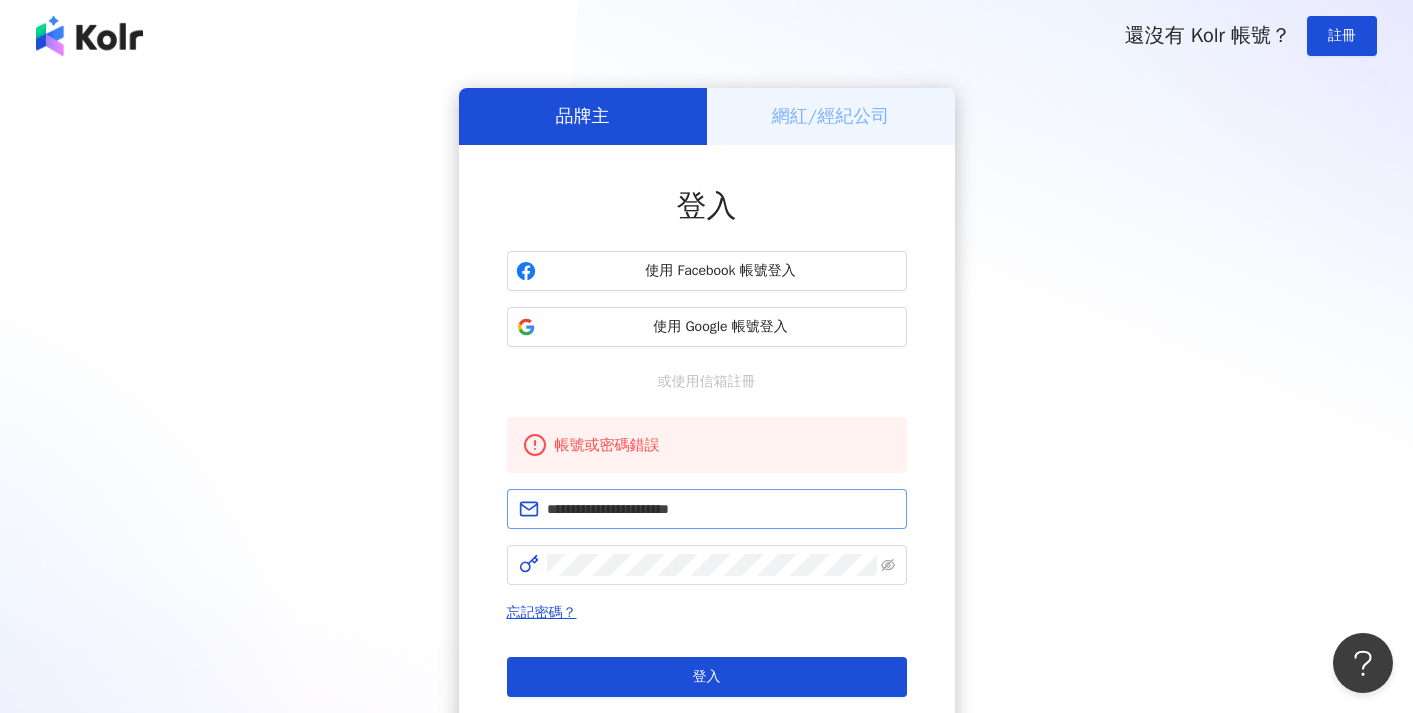 click on "**********" at bounding box center (721, 509) 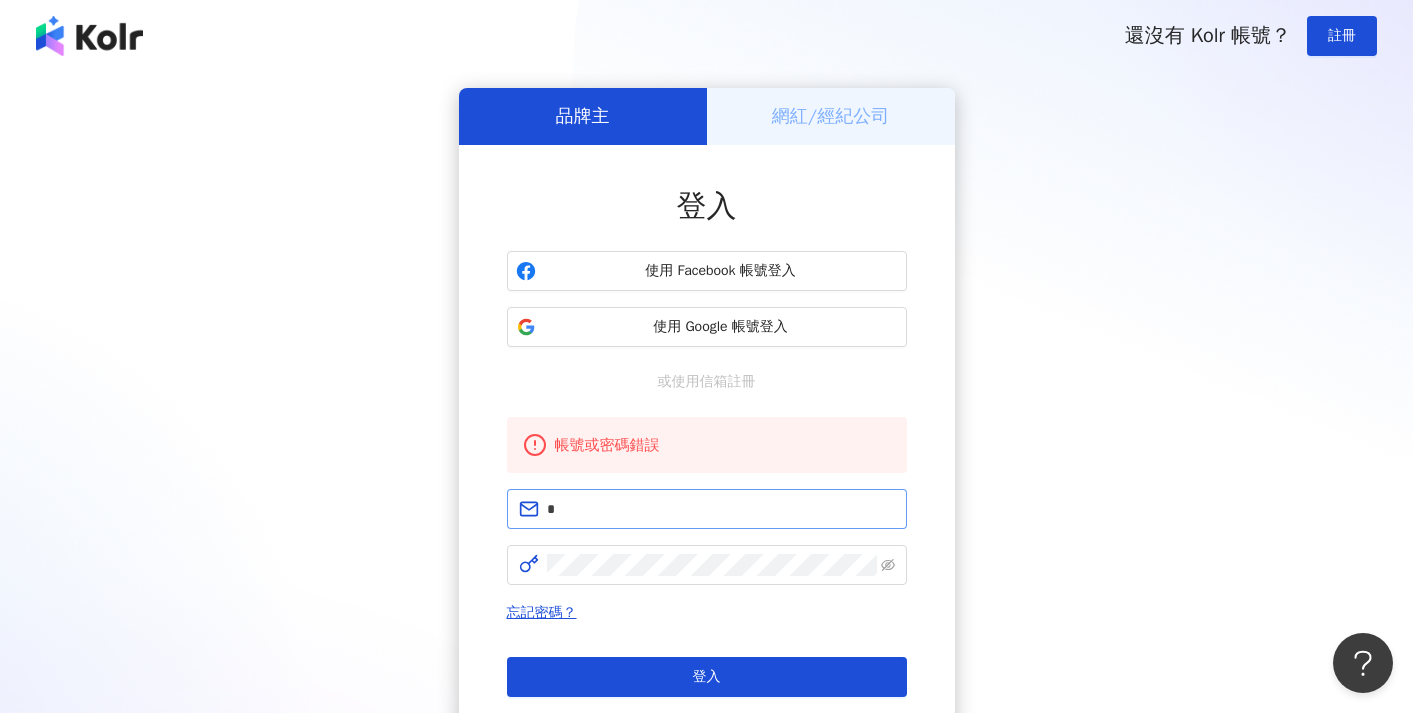 type on "**********" 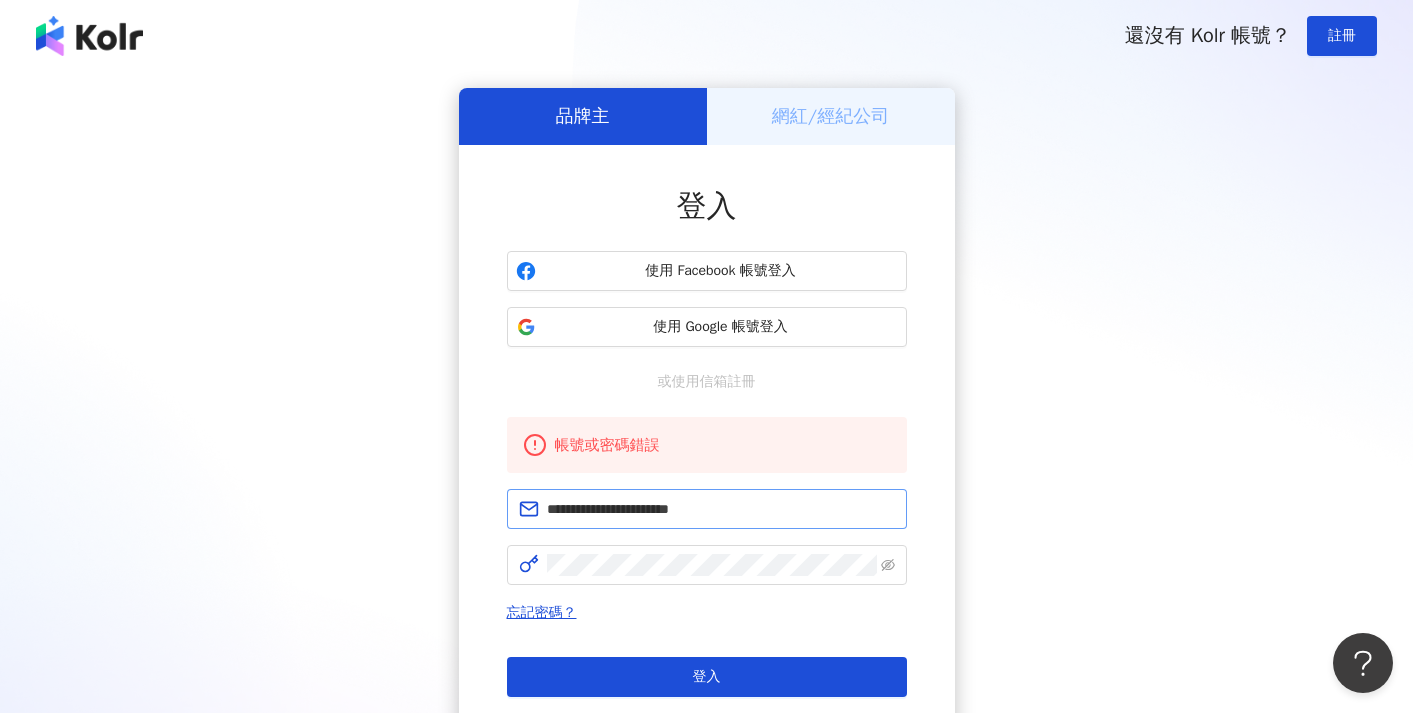 click on "登入" at bounding box center (707, 677) 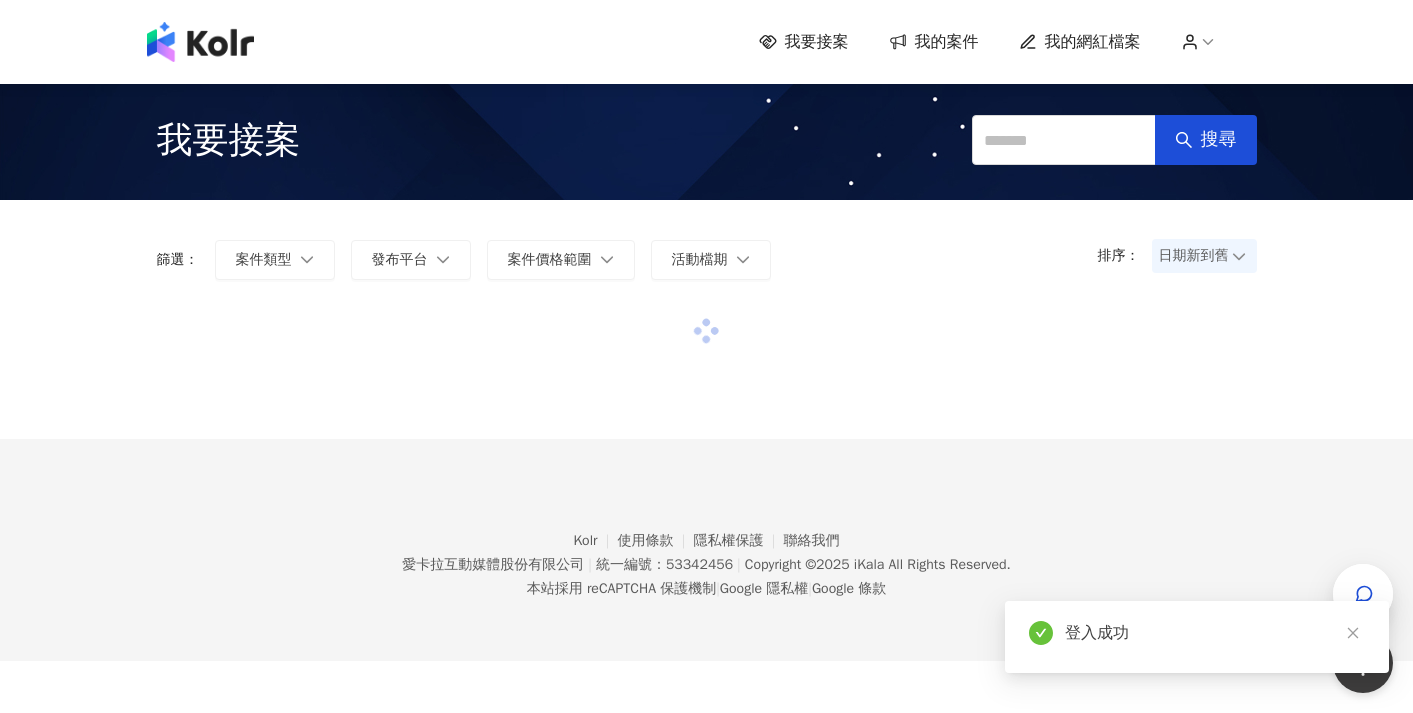 click on "我要接案 我的案件 我的網紅檔案" at bounding box center [1008, 42] 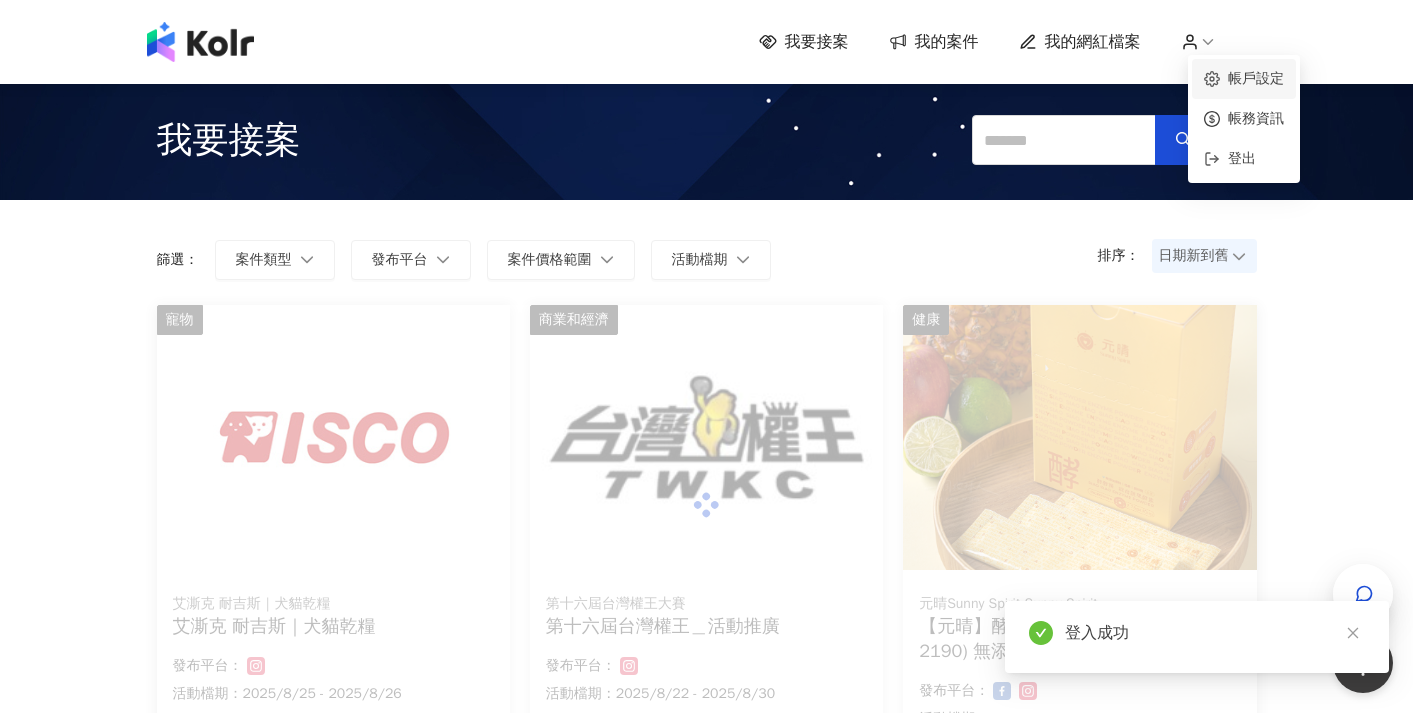 click on "帳戶設定" at bounding box center (1256, 78) 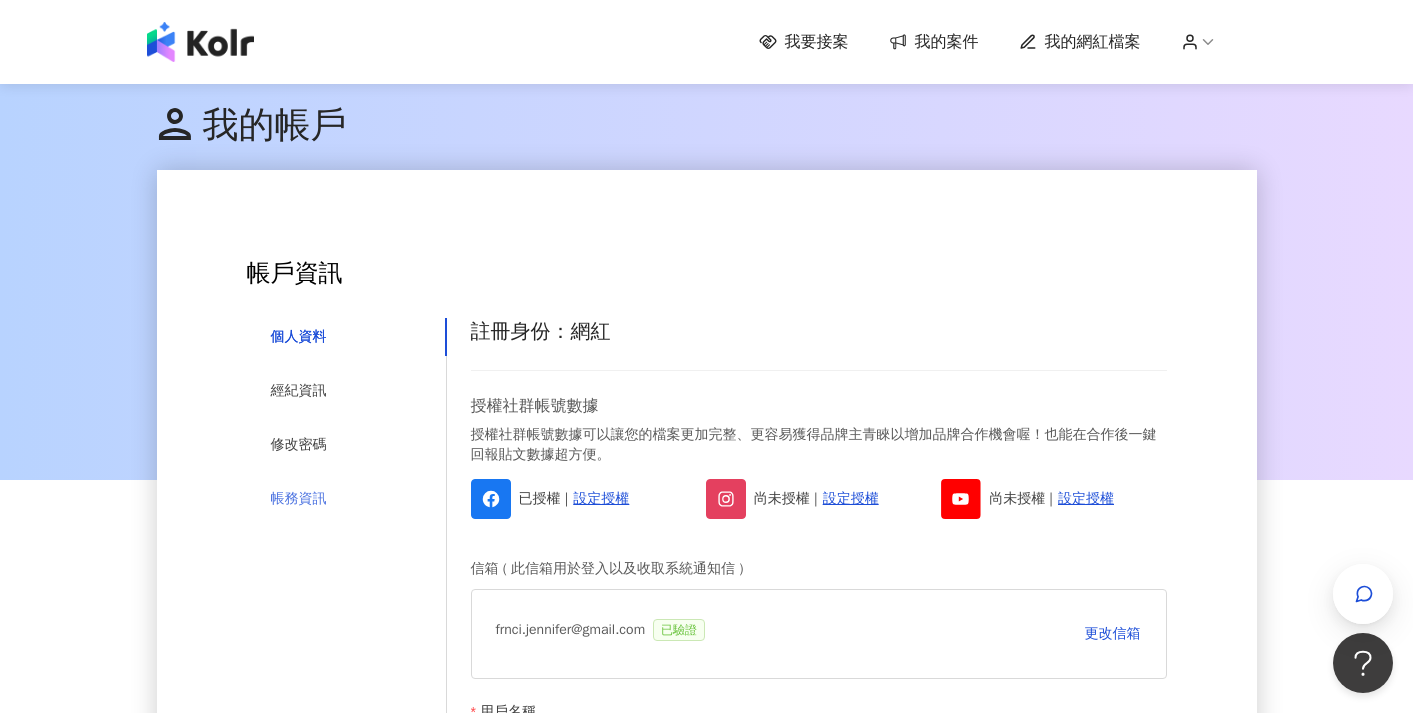 click on "帳務資訊" at bounding box center (347, 499) 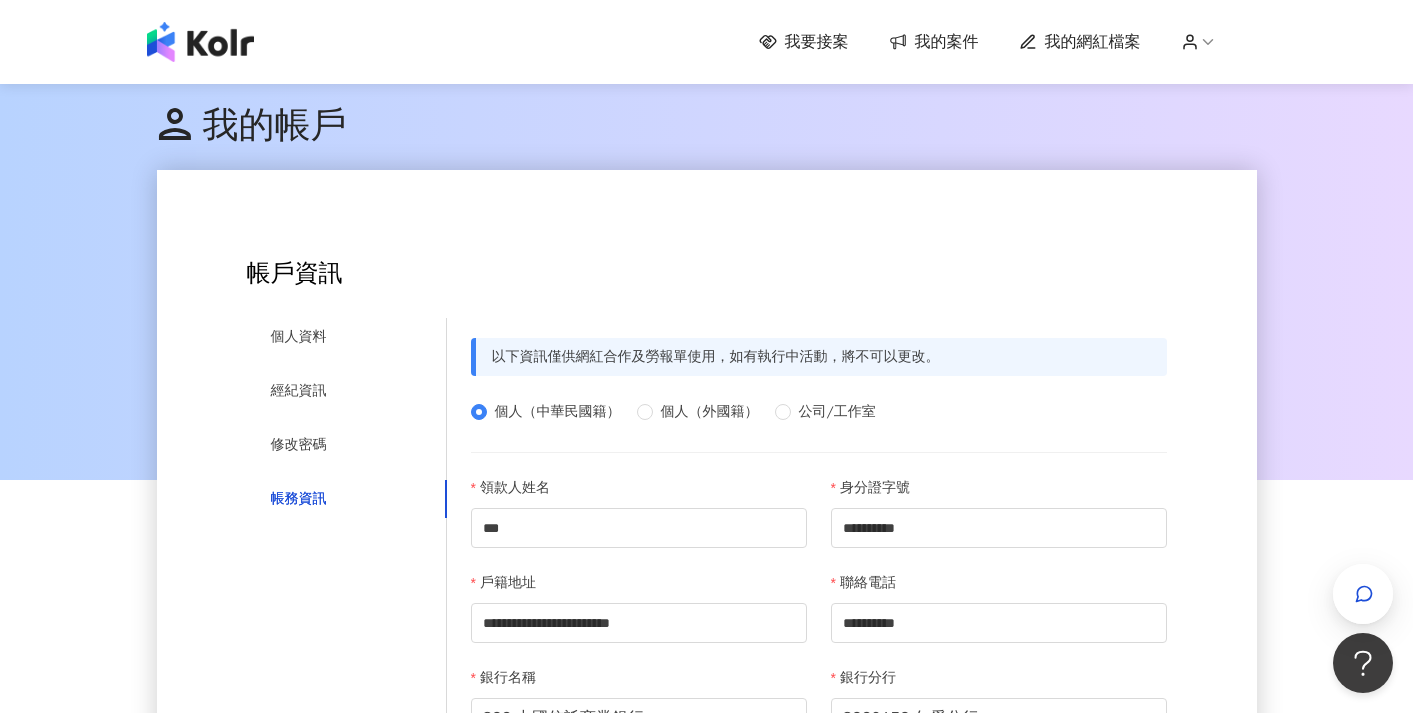 click on "**********" at bounding box center (707, 1057) 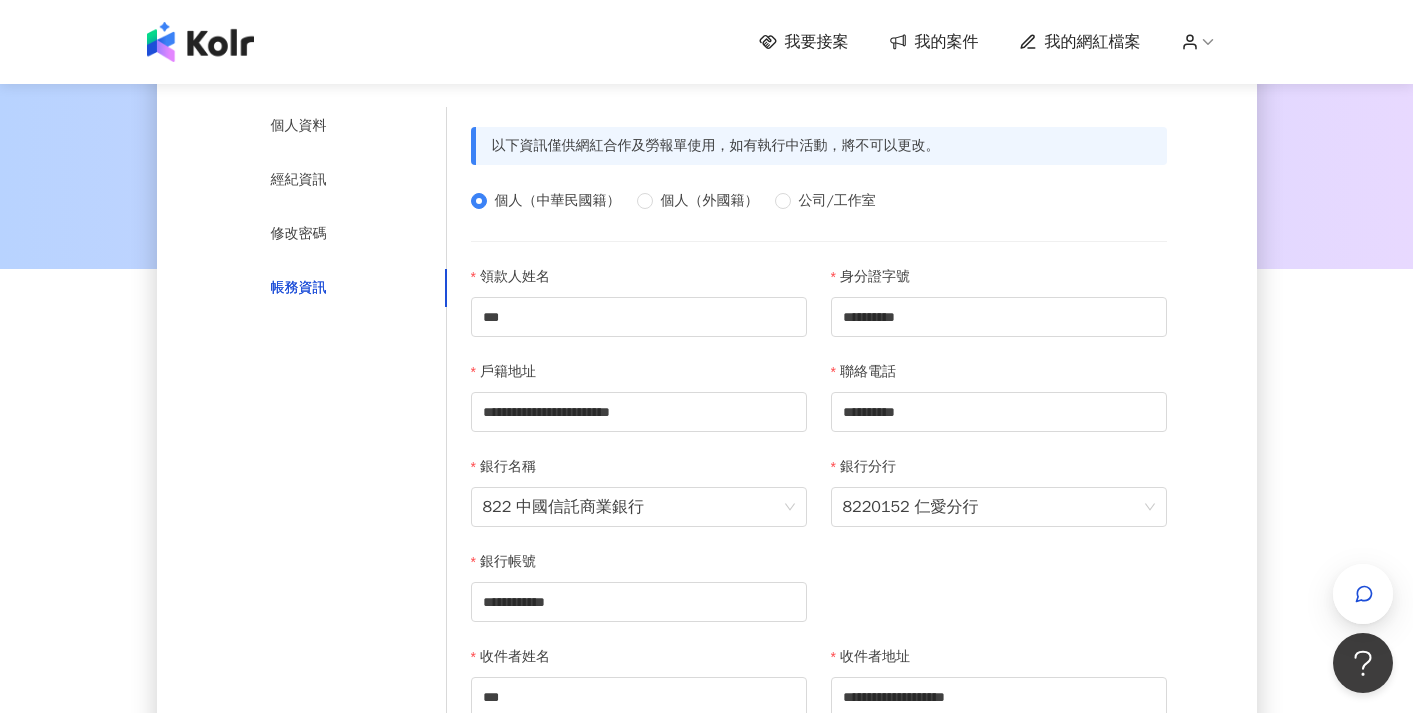 scroll, scrollTop: 198, scrollLeft: 0, axis: vertical 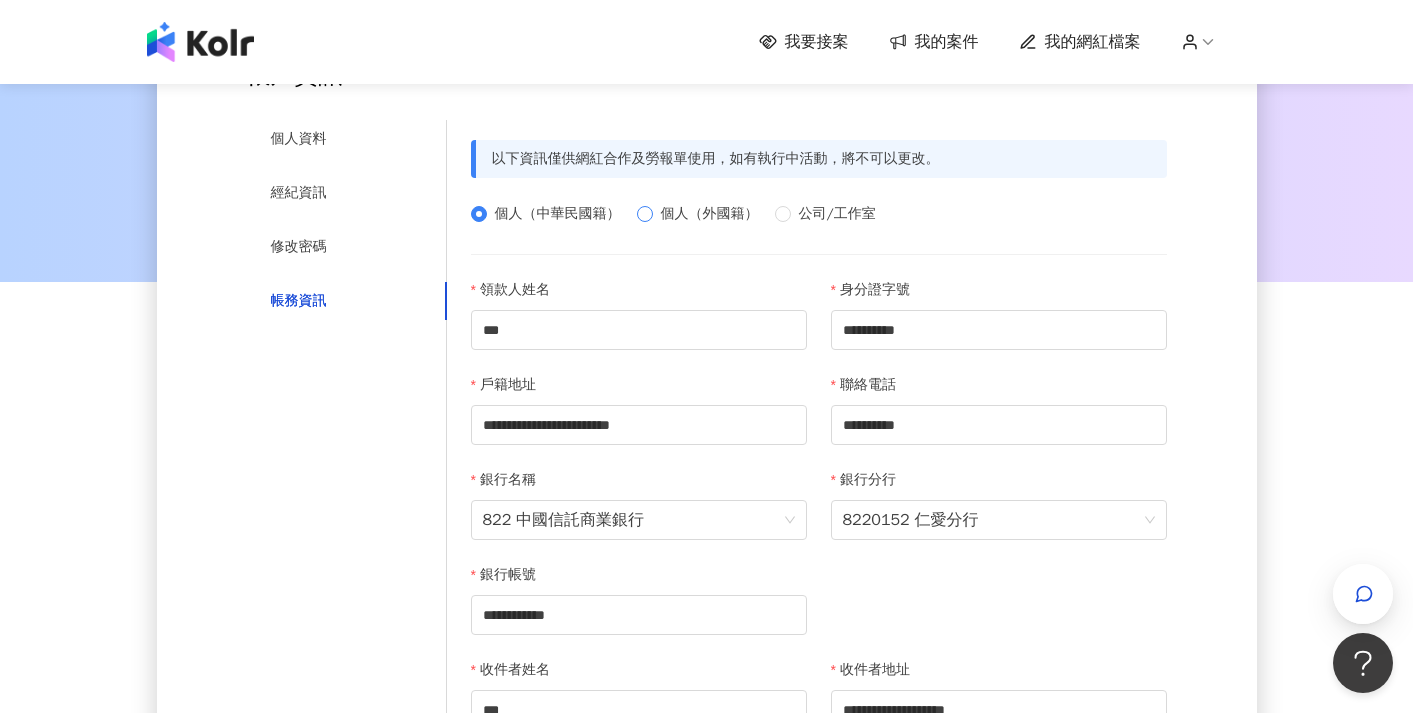click on "個人（外國籍）" at bounding box center [710, 214] 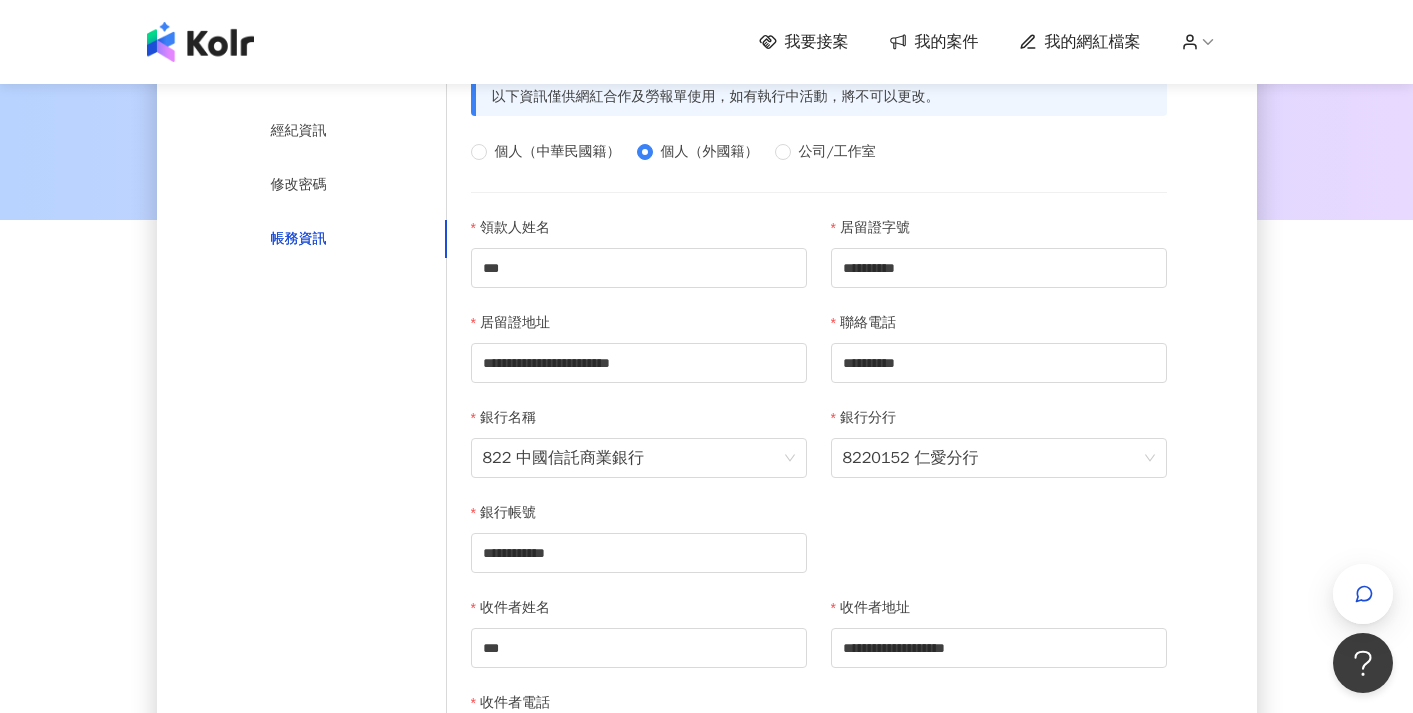 scroll, scrollTop: 115, scrollLeft: 0, axis: vertical 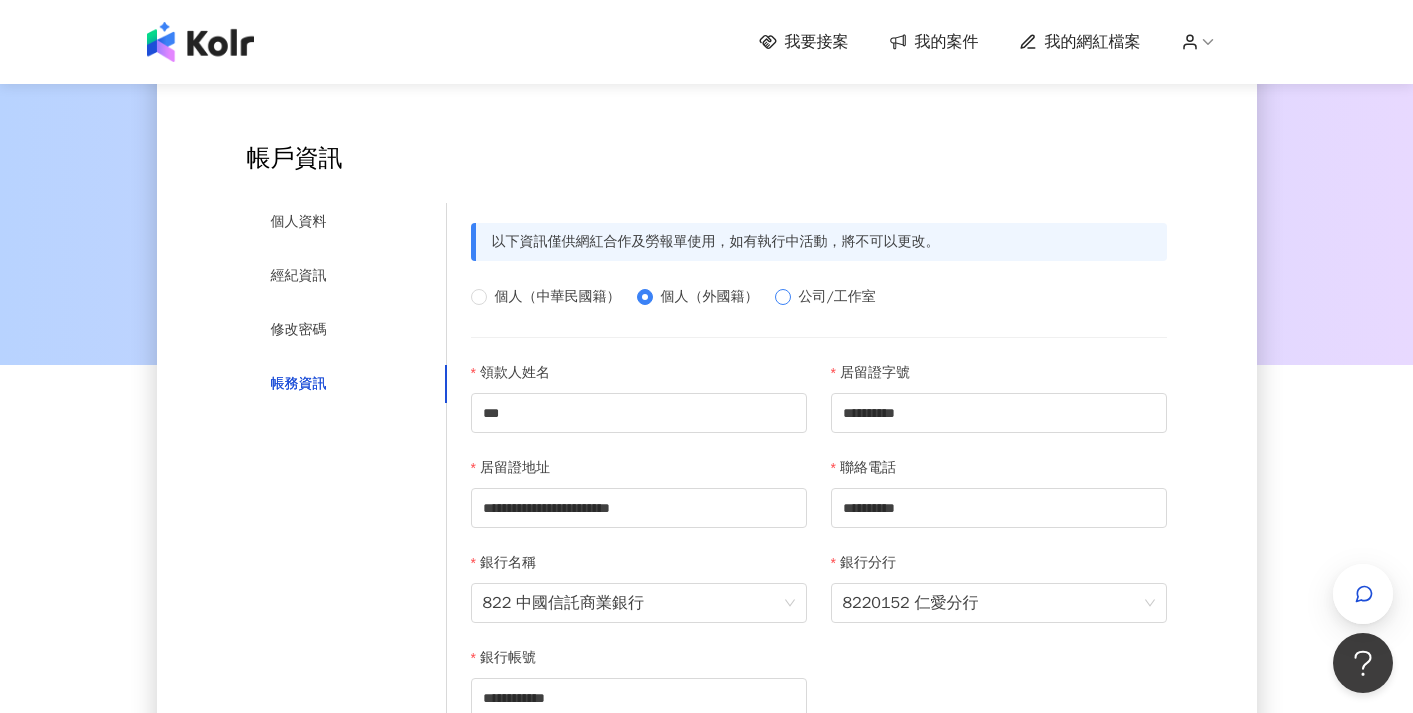 click on "公司/工作室" at bounding box center [837, 297] 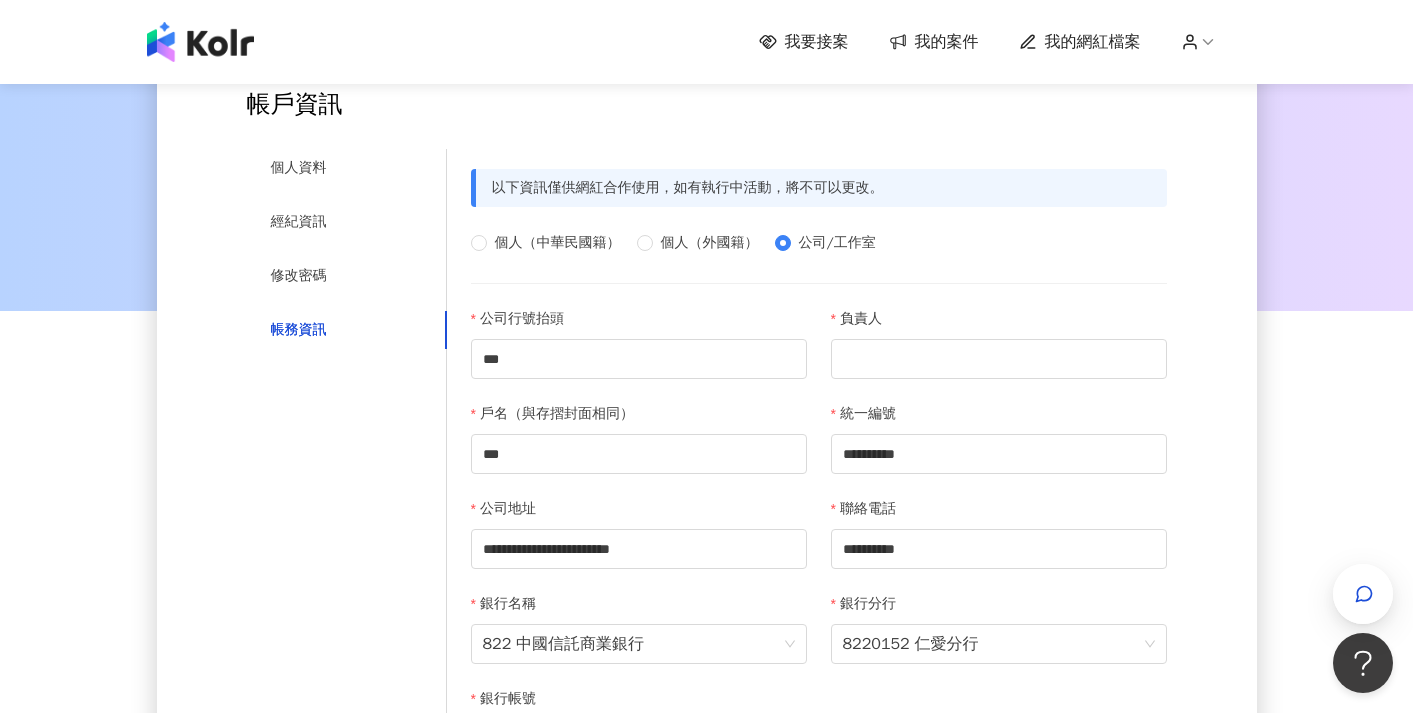 scroll, scrollTop: 157, scrollLeft: 0, axis: vertical 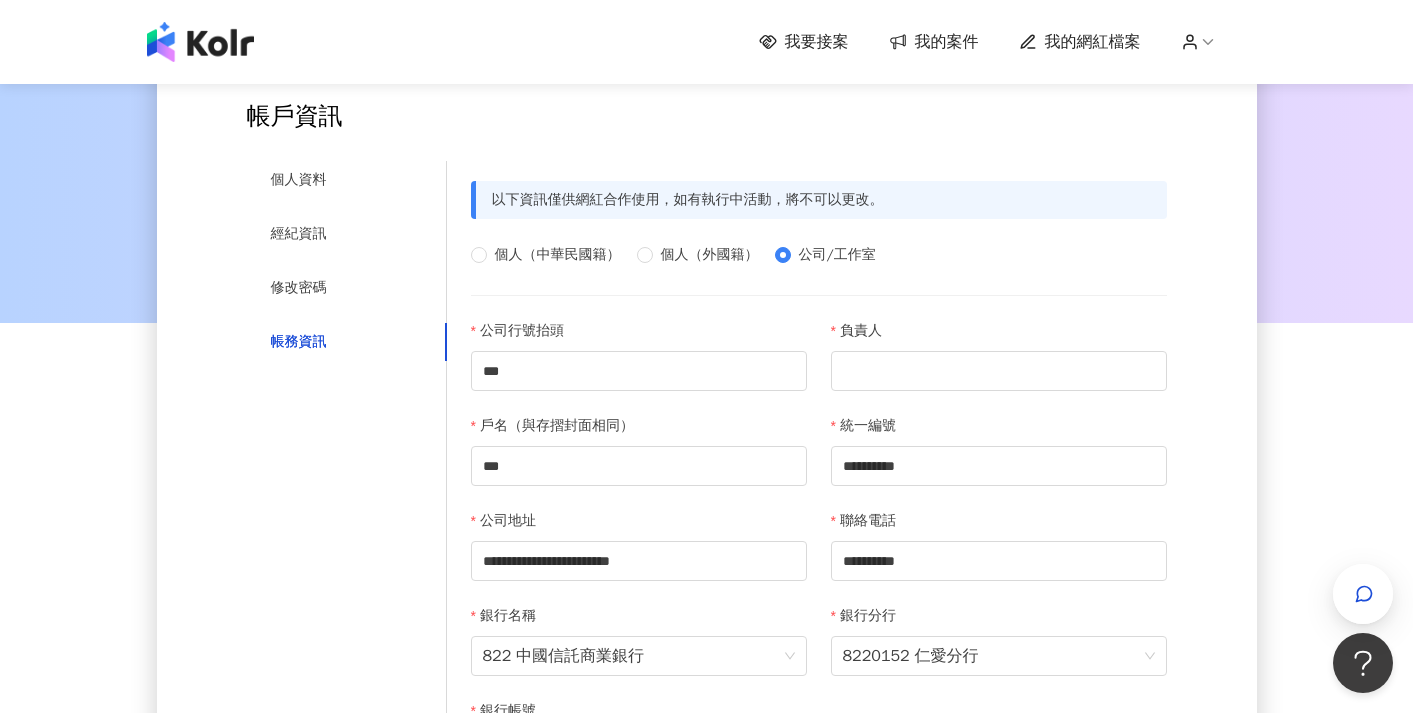 click on "**********" at bounding box center [819, 767] 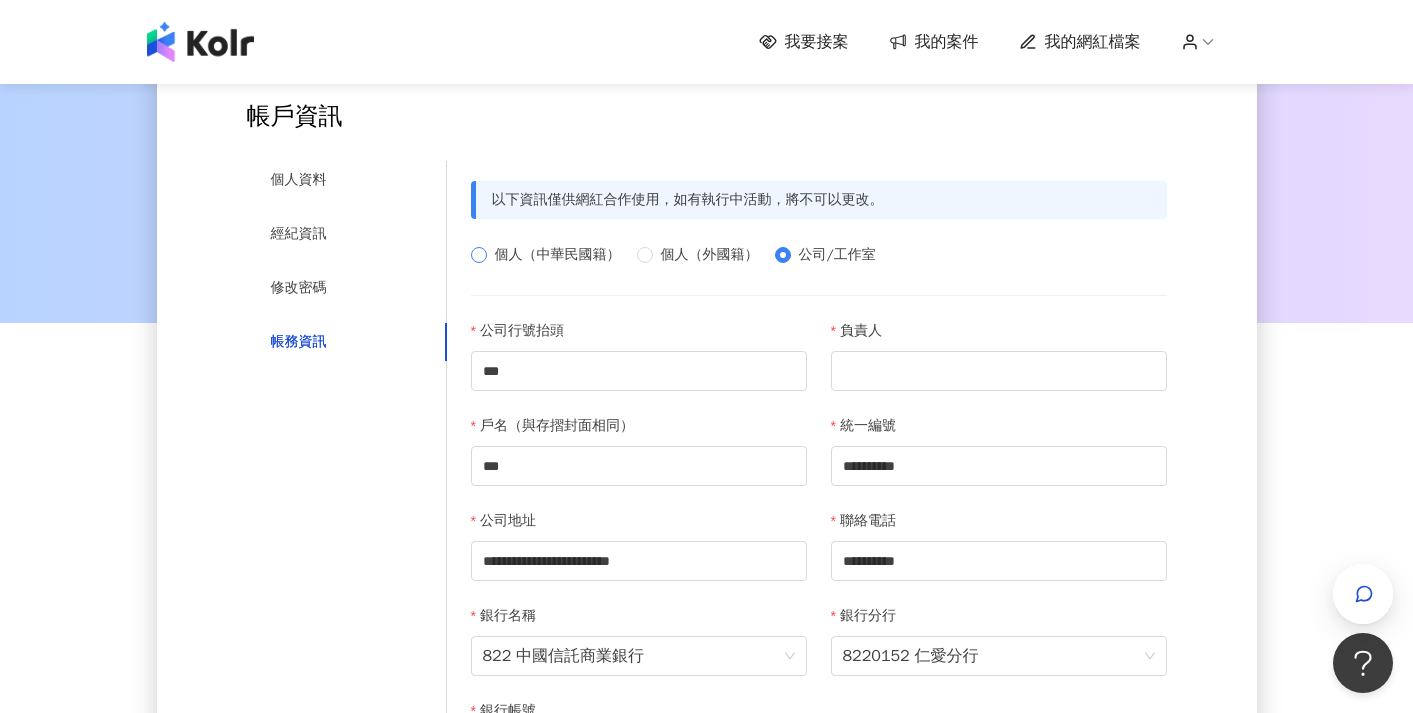 click on "個人（中華民國籍）" at bounding box center (558, 255) 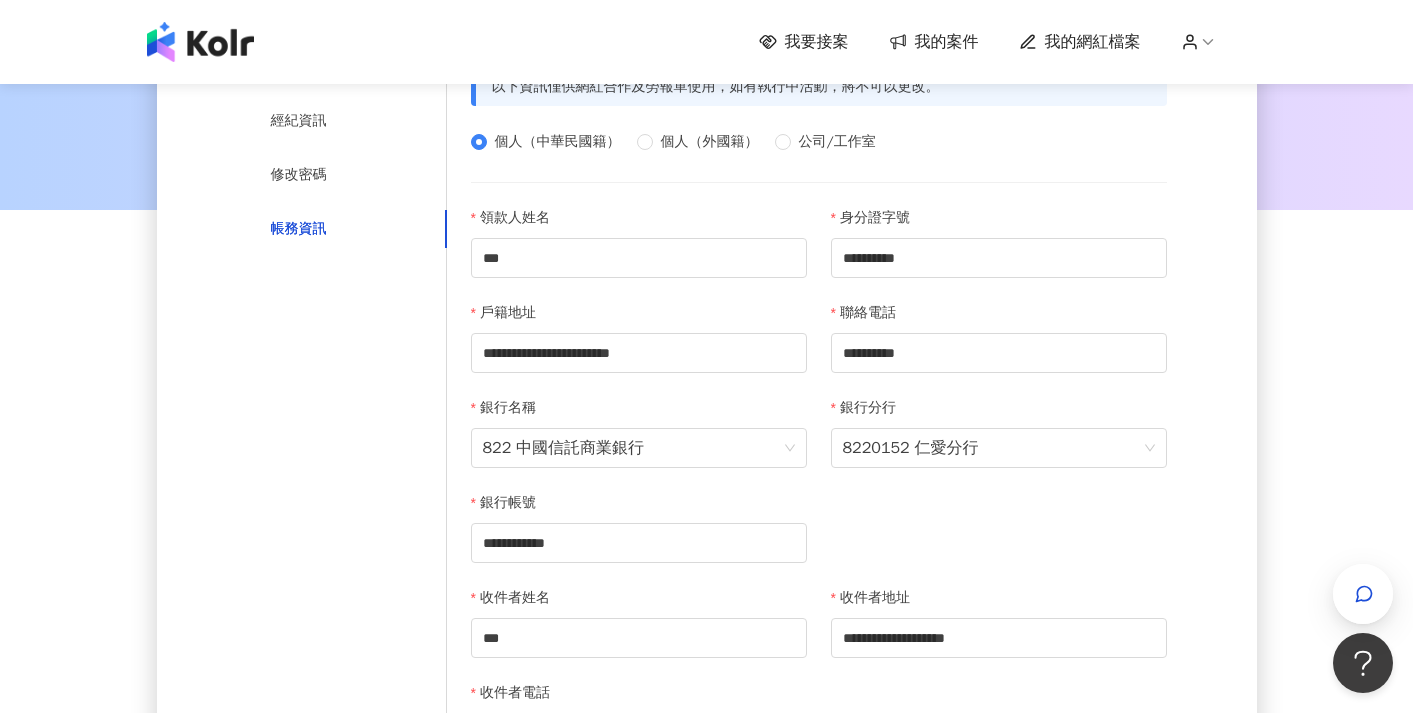 scroll, scrollTop: 0, scrollLeft: 0, axis: both 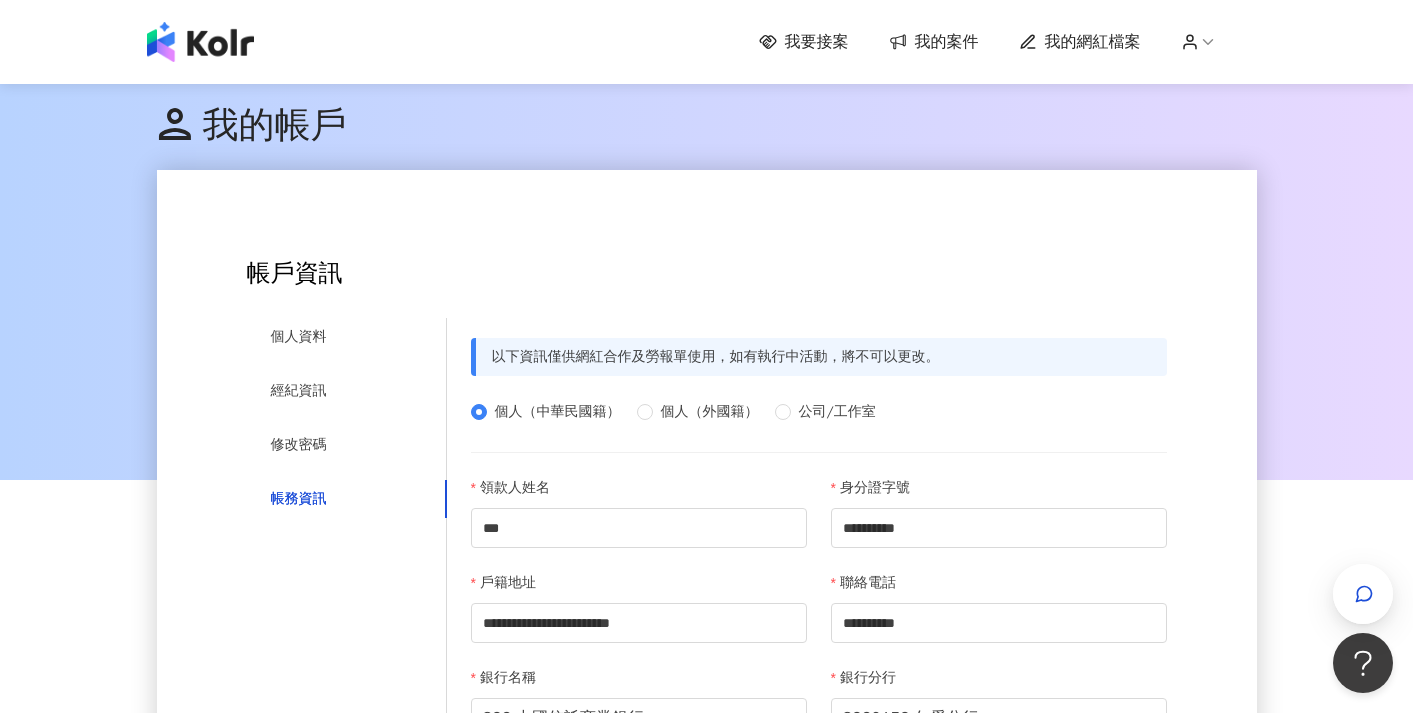 click on "**********" at bounding box center (707, 1057) 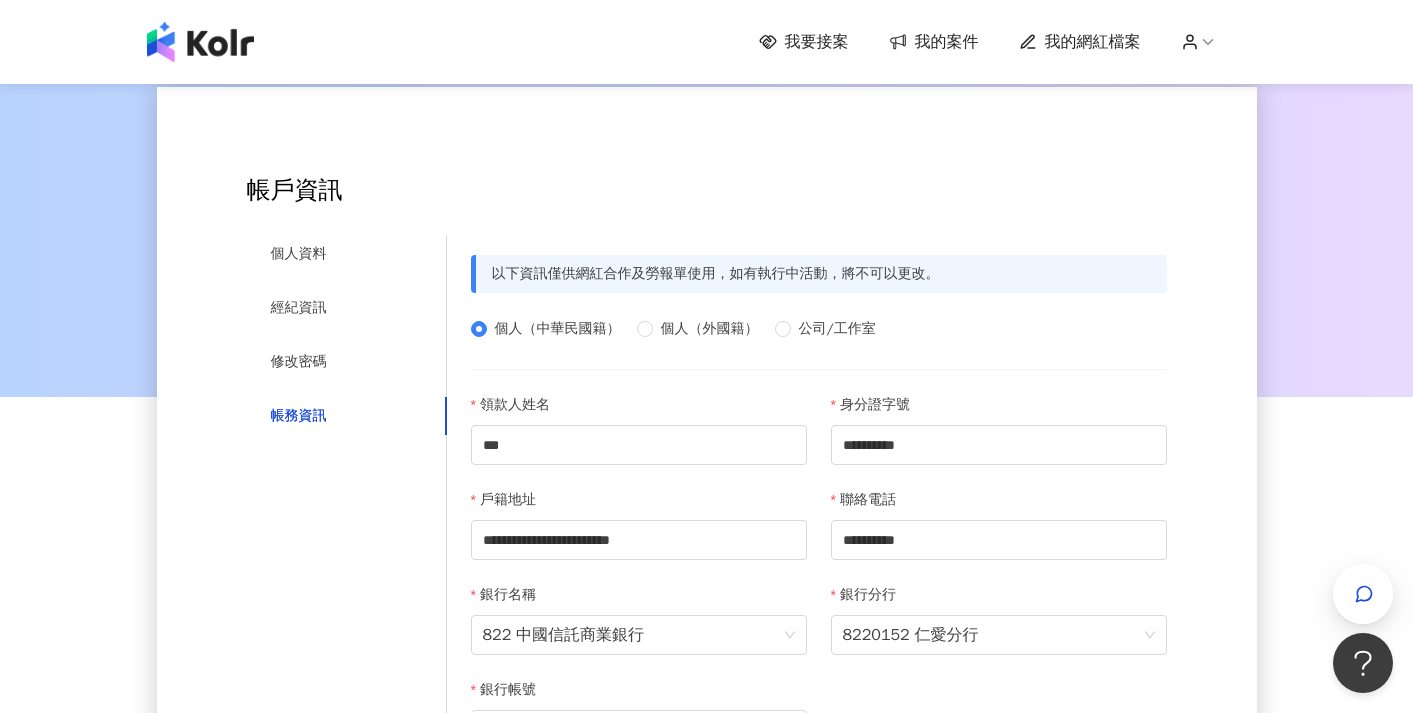 scroll, scrollTop: 118, scrollLeft: 0, axis: vertical 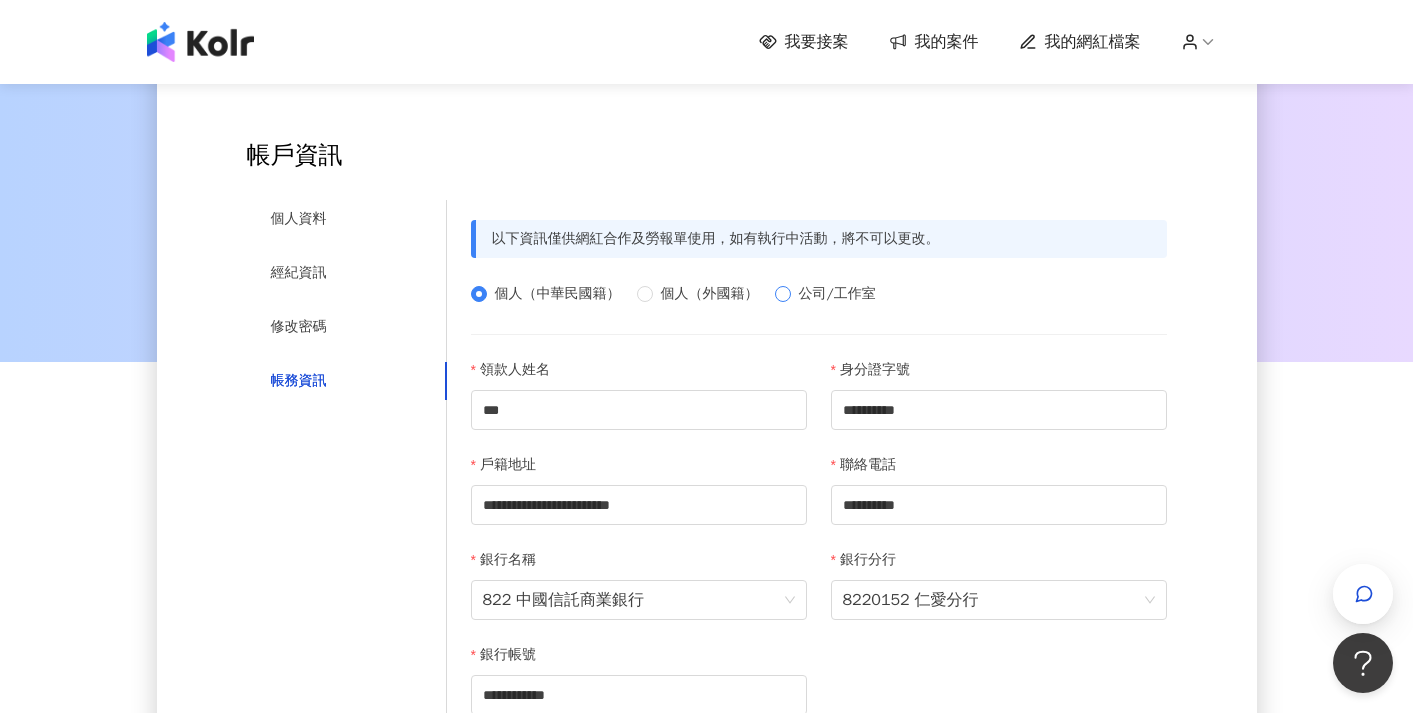 click on "公司/工作室" at bounding box center [837, 294] 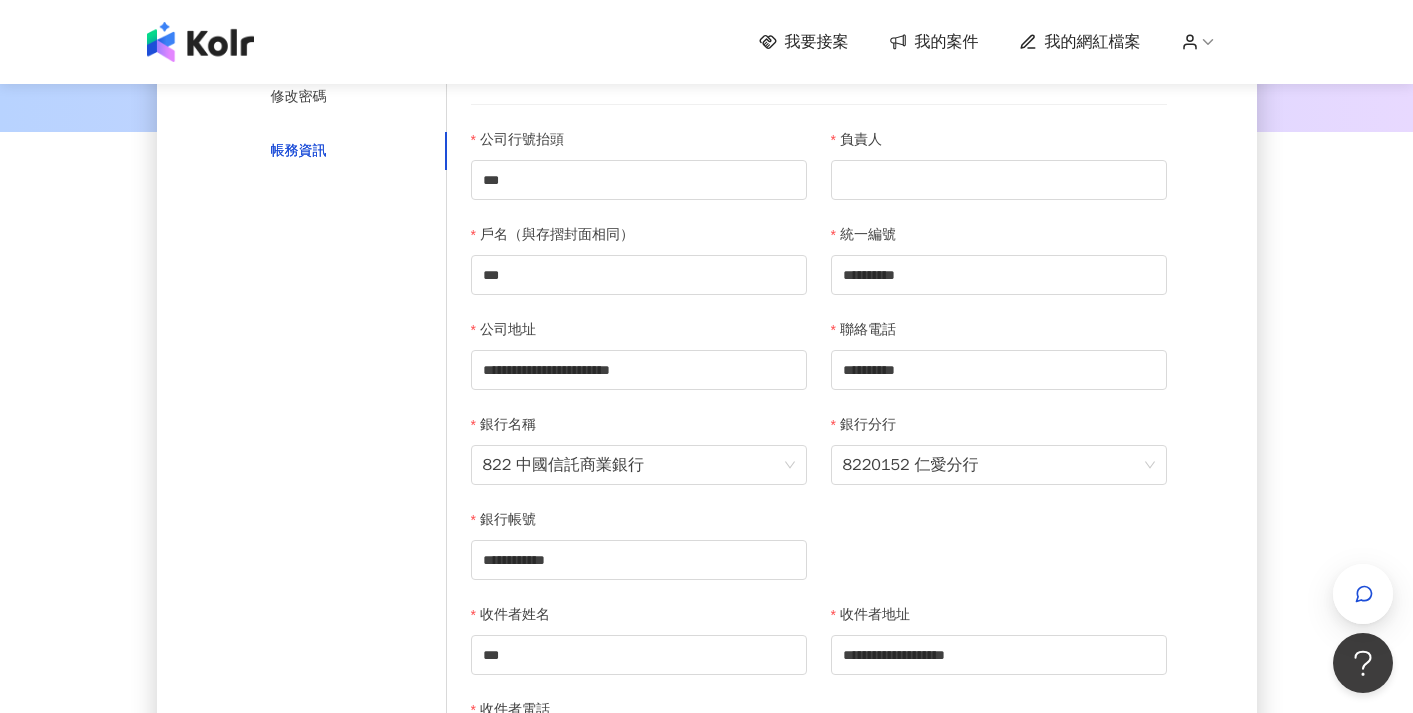 scroll, scrollTop: 351, scrollLeft: 0, axis: vertical 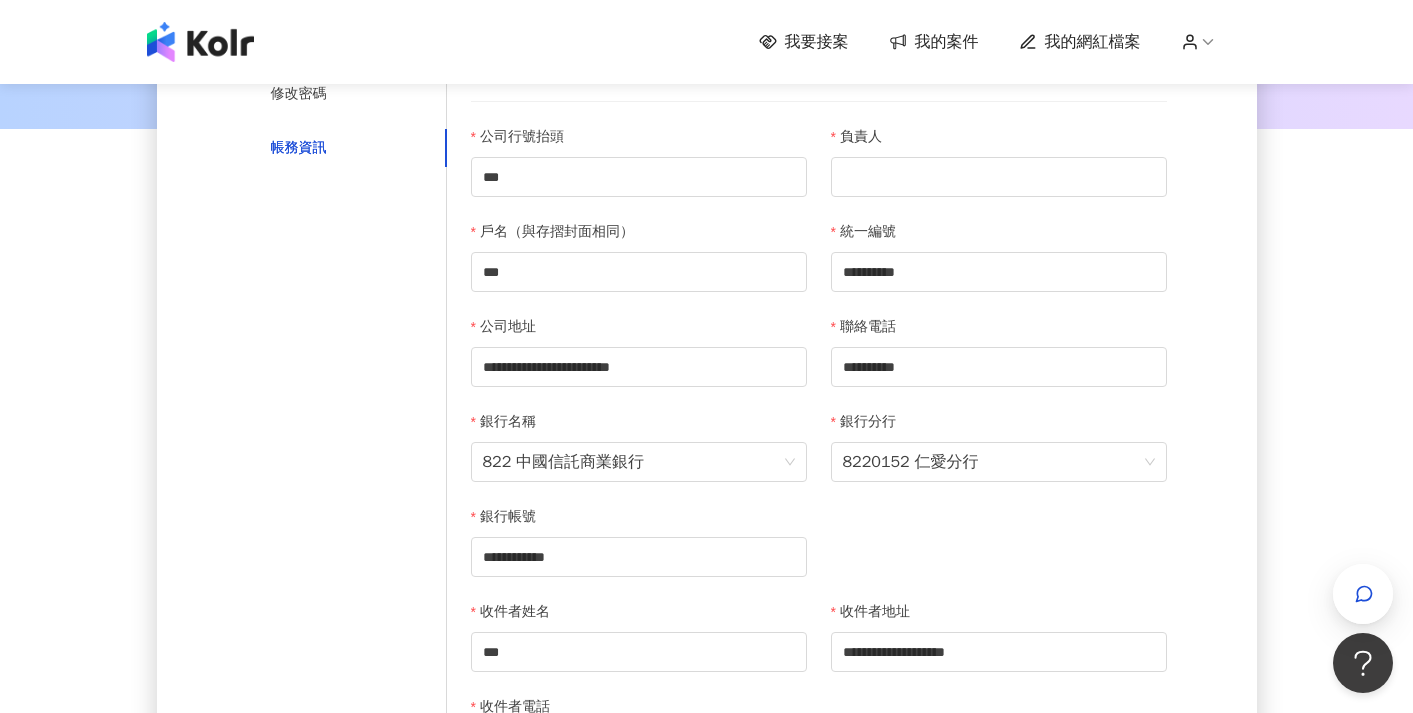 click on "我要接案 我的案件 我的網紅檔案" at bounding box center (1008, 42) 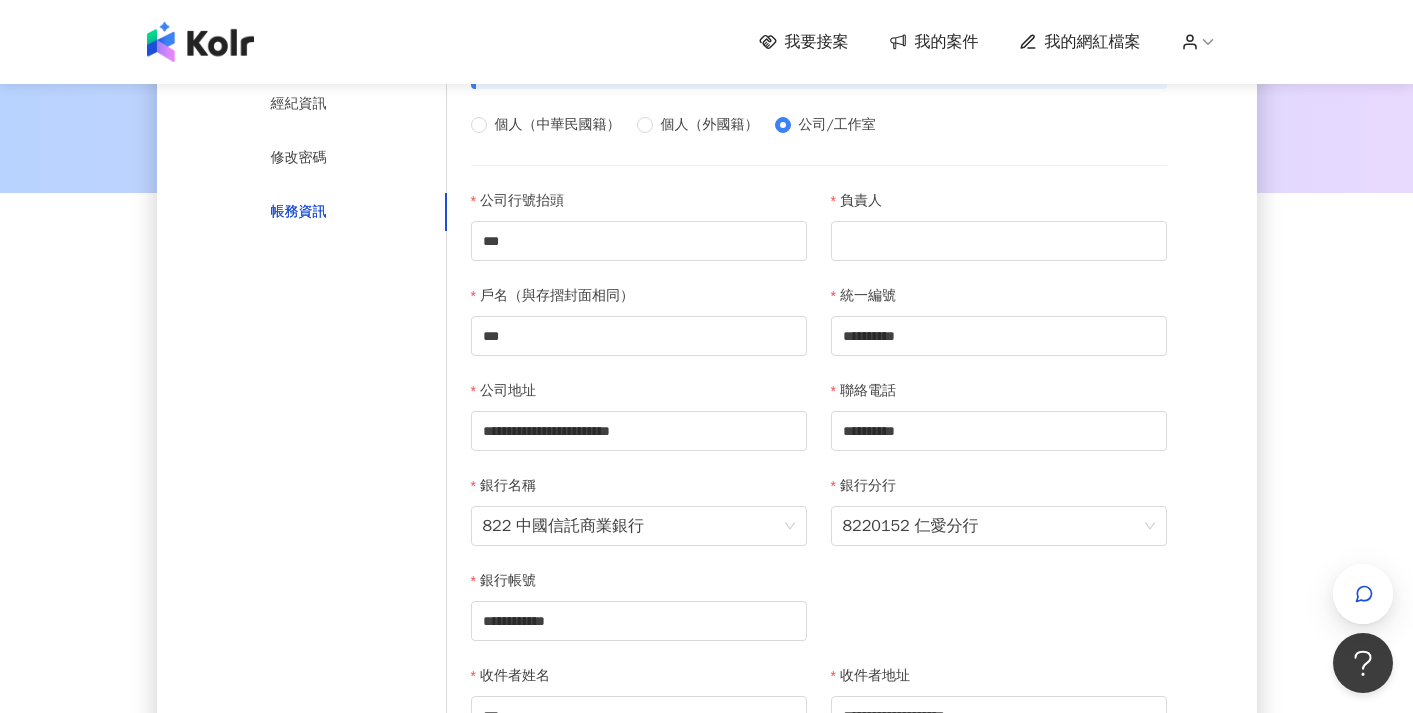 scroll, scrollTop: 227, scrollLeft: 0, axis: vertical 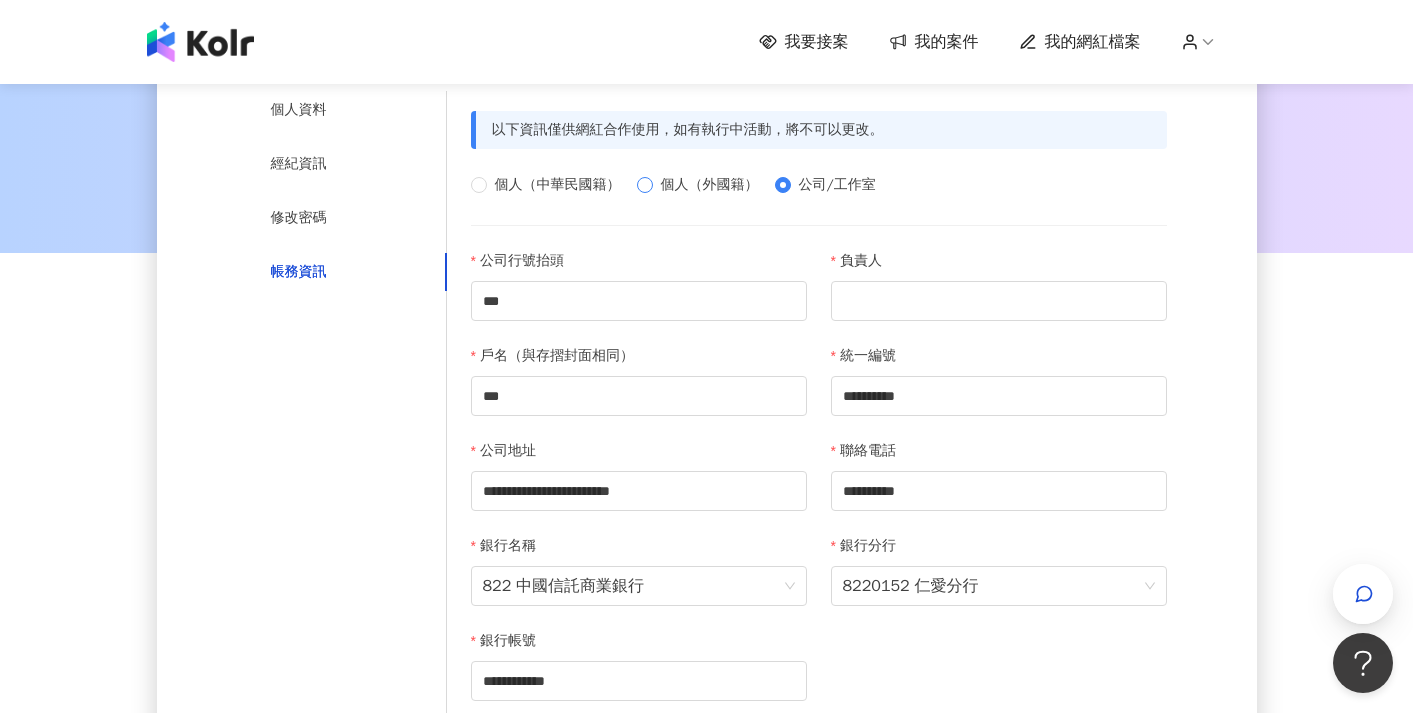 click on "個人（外國籍）" at bounding box center (710, 185) 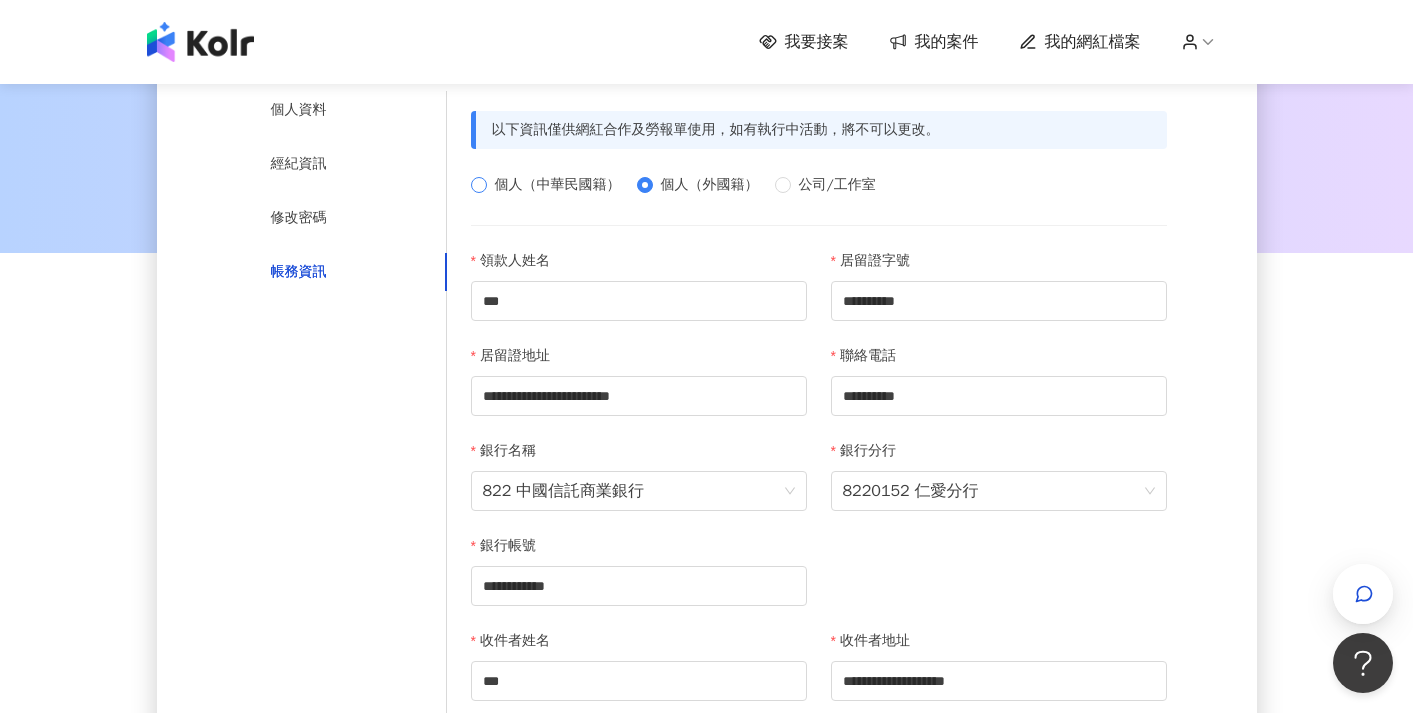 click on "個人（中華民國籍）" at bounding box center (558, 185) 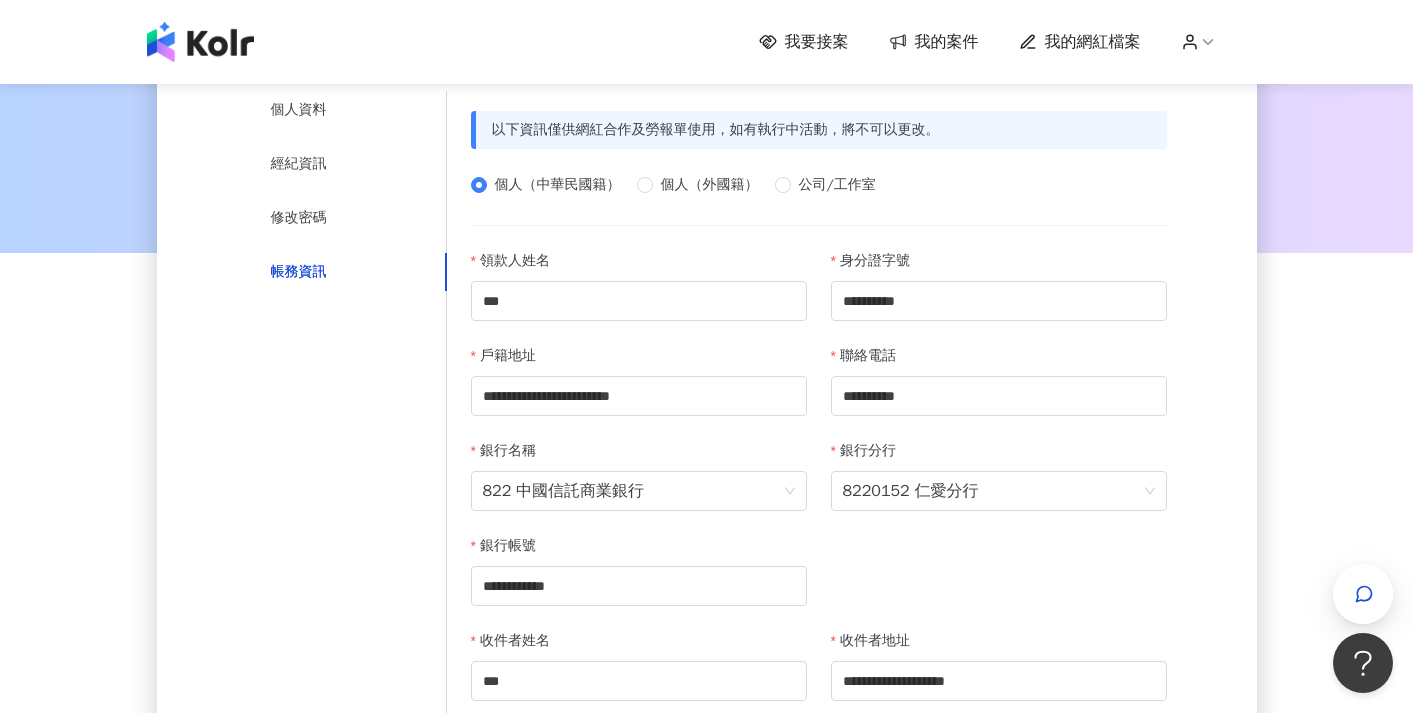 click 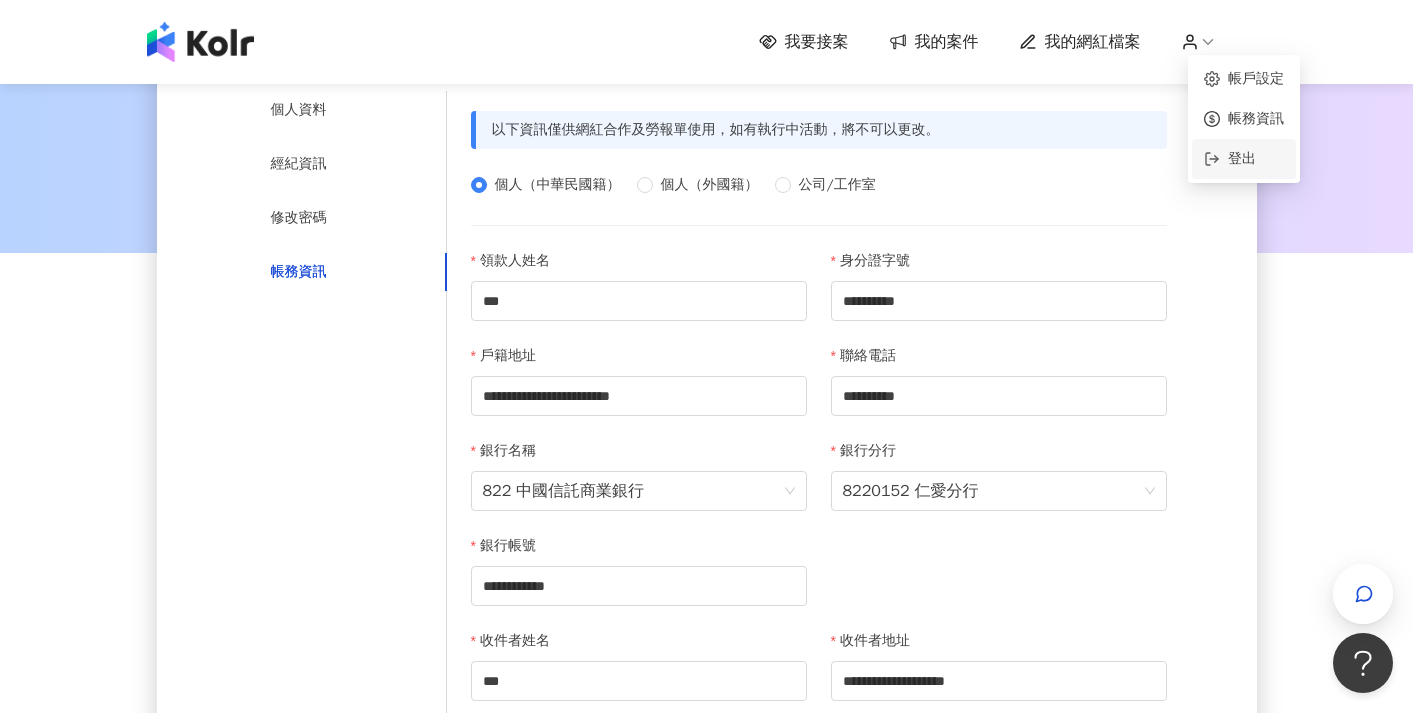click on "登出" at bounding box center (1252, 159) 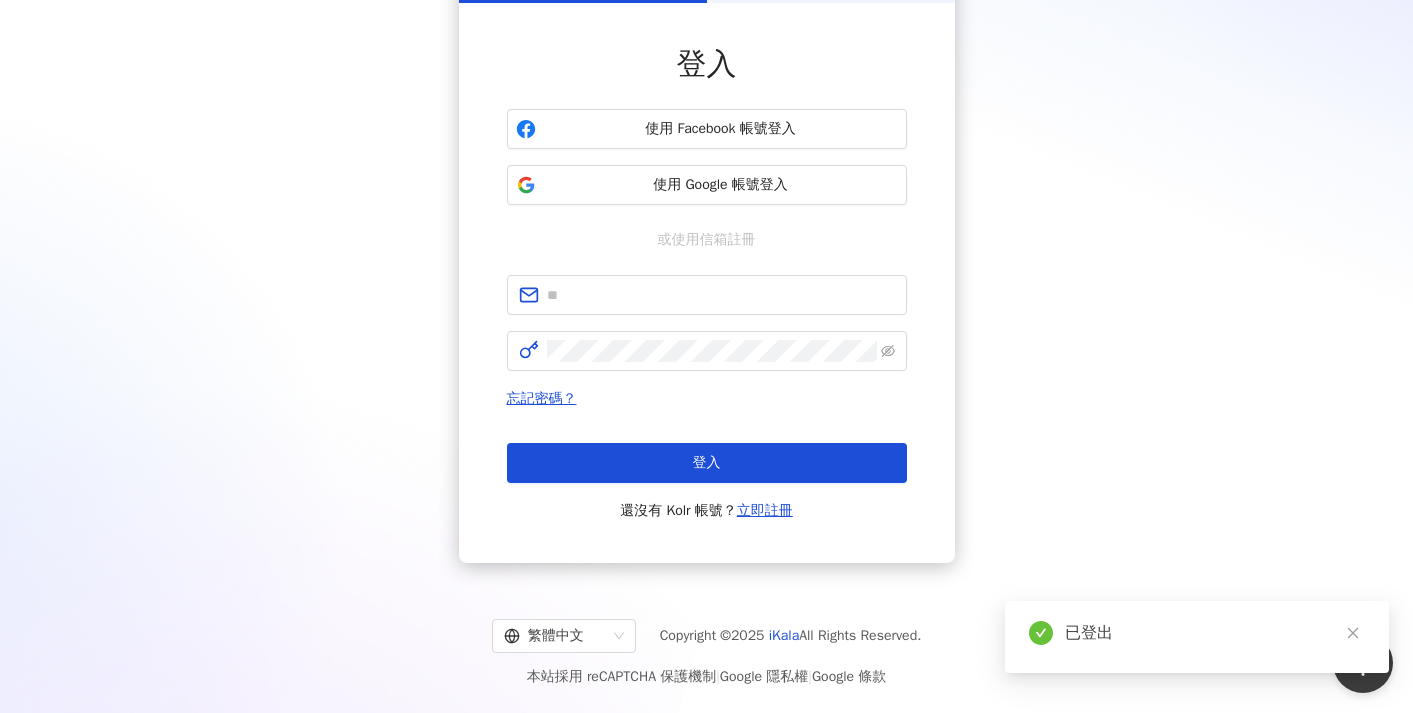 scroll, scrollTop: 0, scrollLeft: 0, axis: both 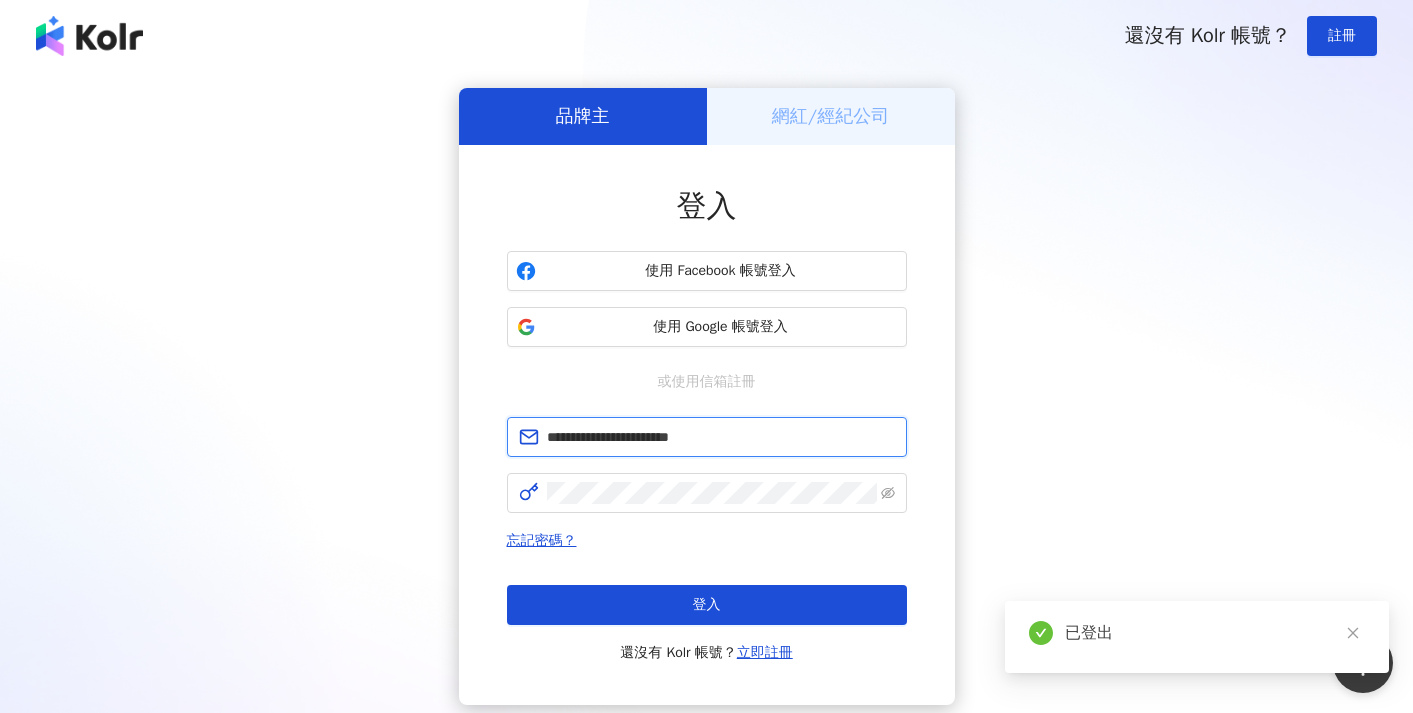 click on "**********" at bounding box center [721, 437] 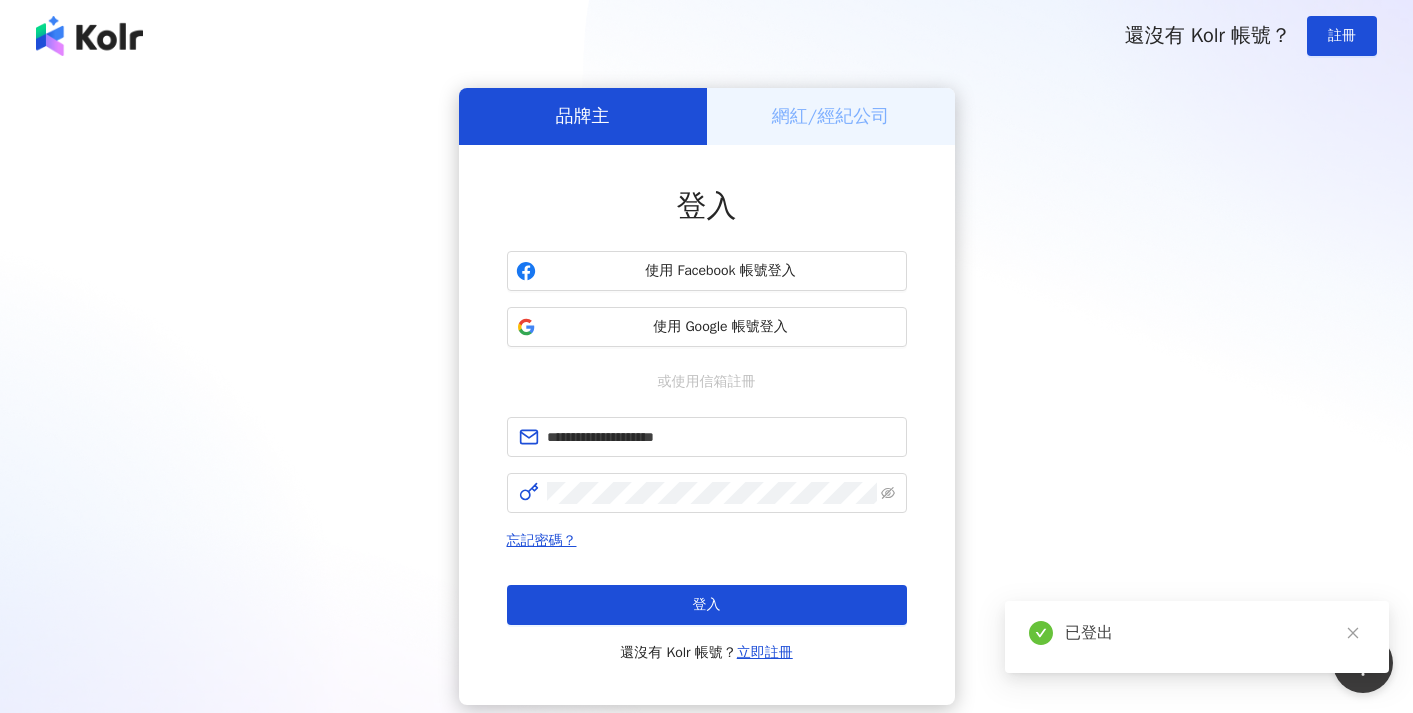 click on "忘記密碼？ 登入 還沒有 Kolr 帳號？ 立即註冊" at bounding box center [707, 597] 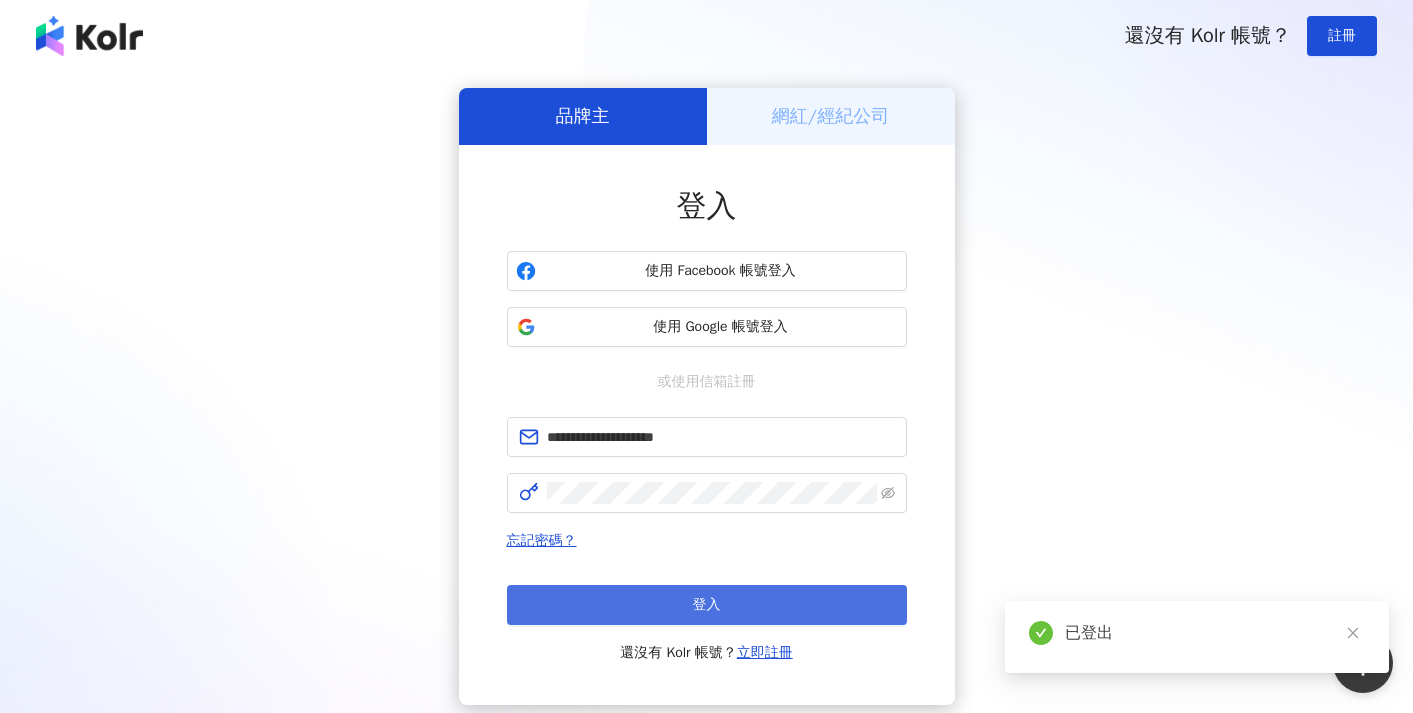 click on "登入" at bounding box center (707, 605) 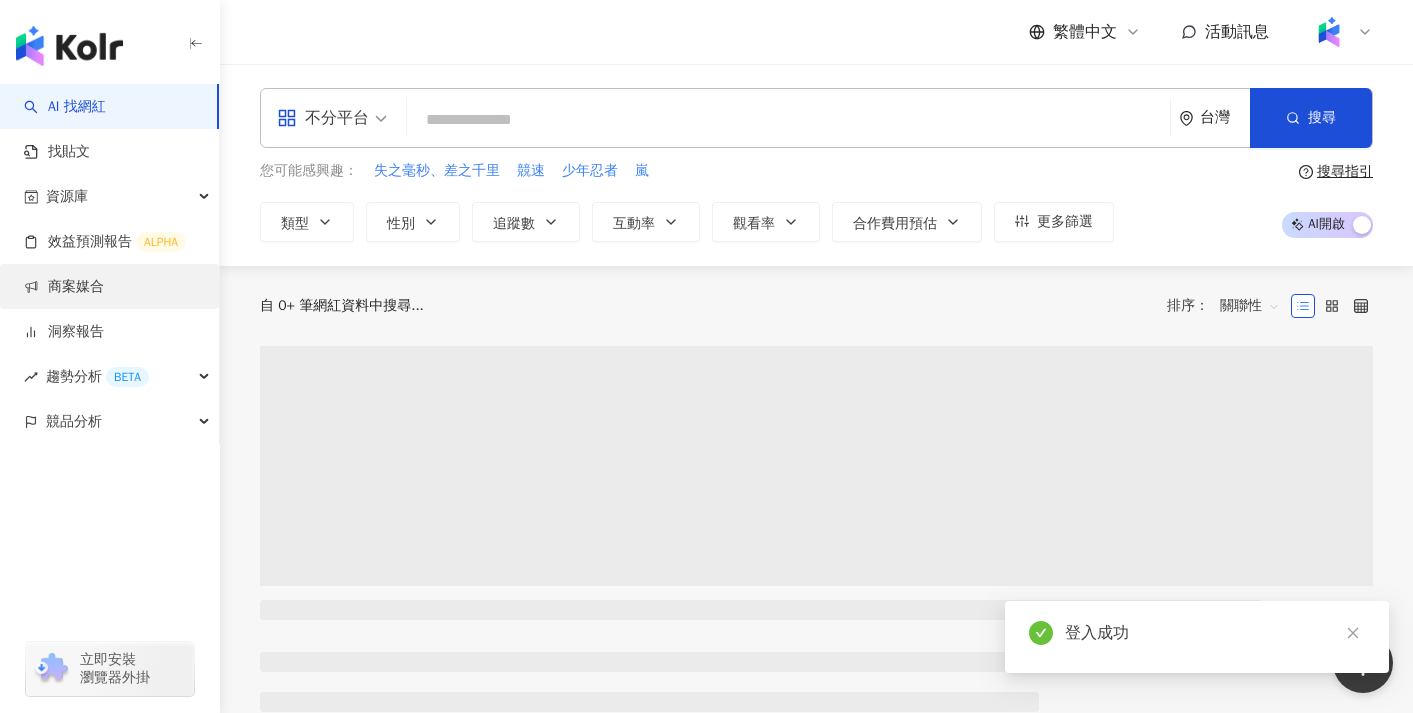 click on "商案媒合" at bounding box center (64, 287) 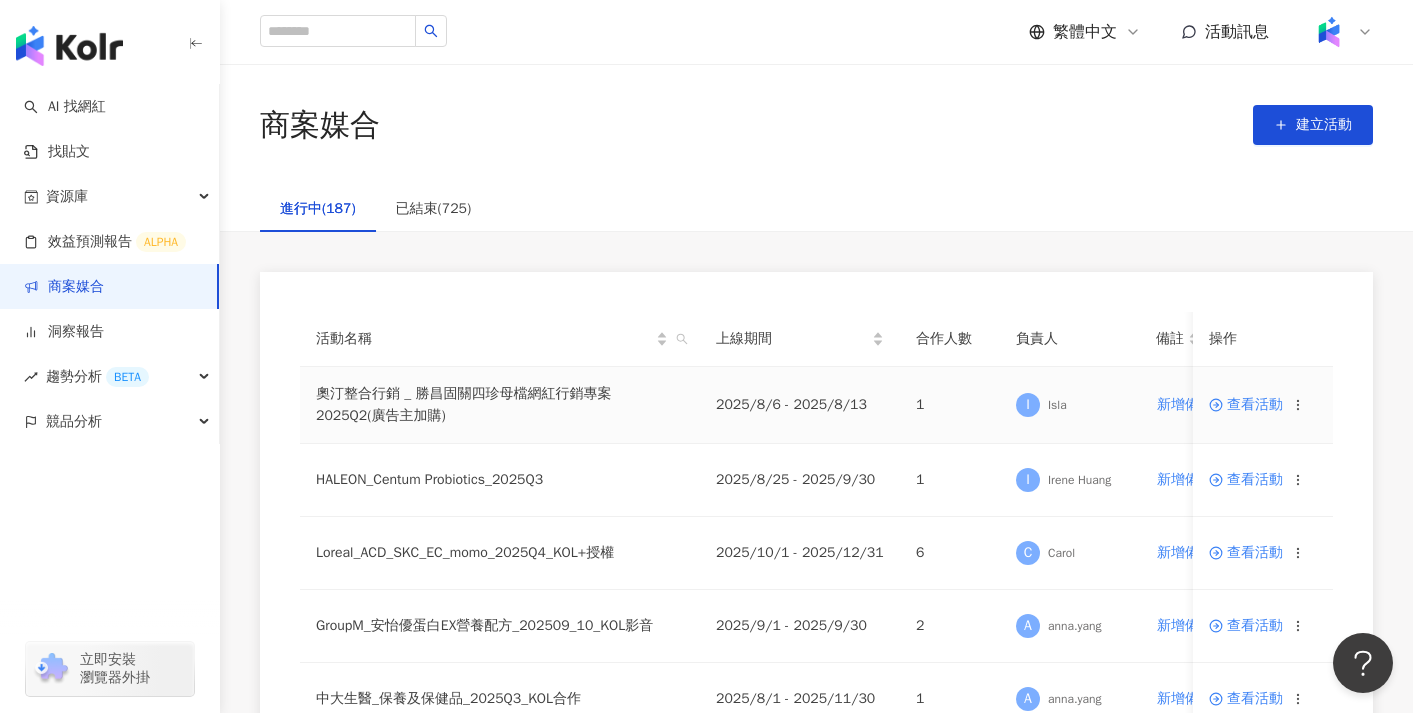 scroll, scrollTop: 18, scrollLeft: 0, axis: vertical 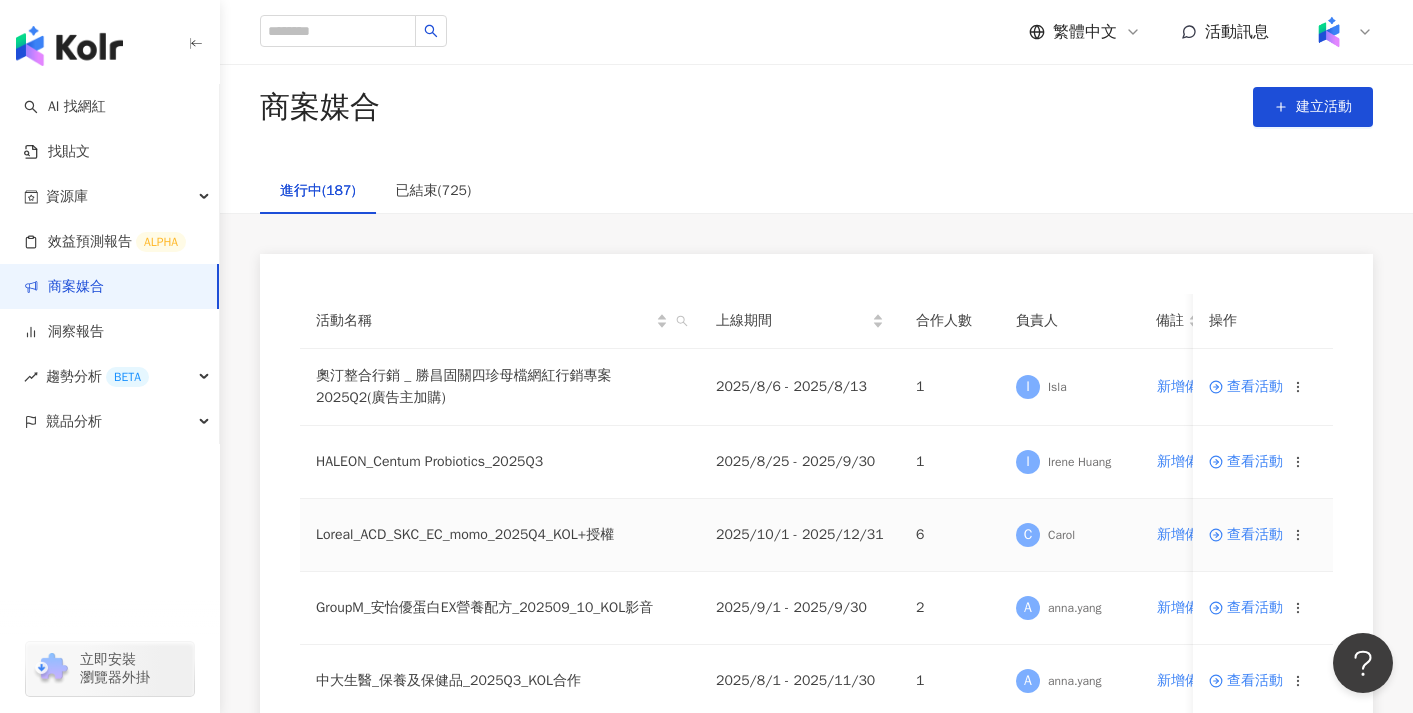 click on "查看活動" at bounding box center [1263, 535] 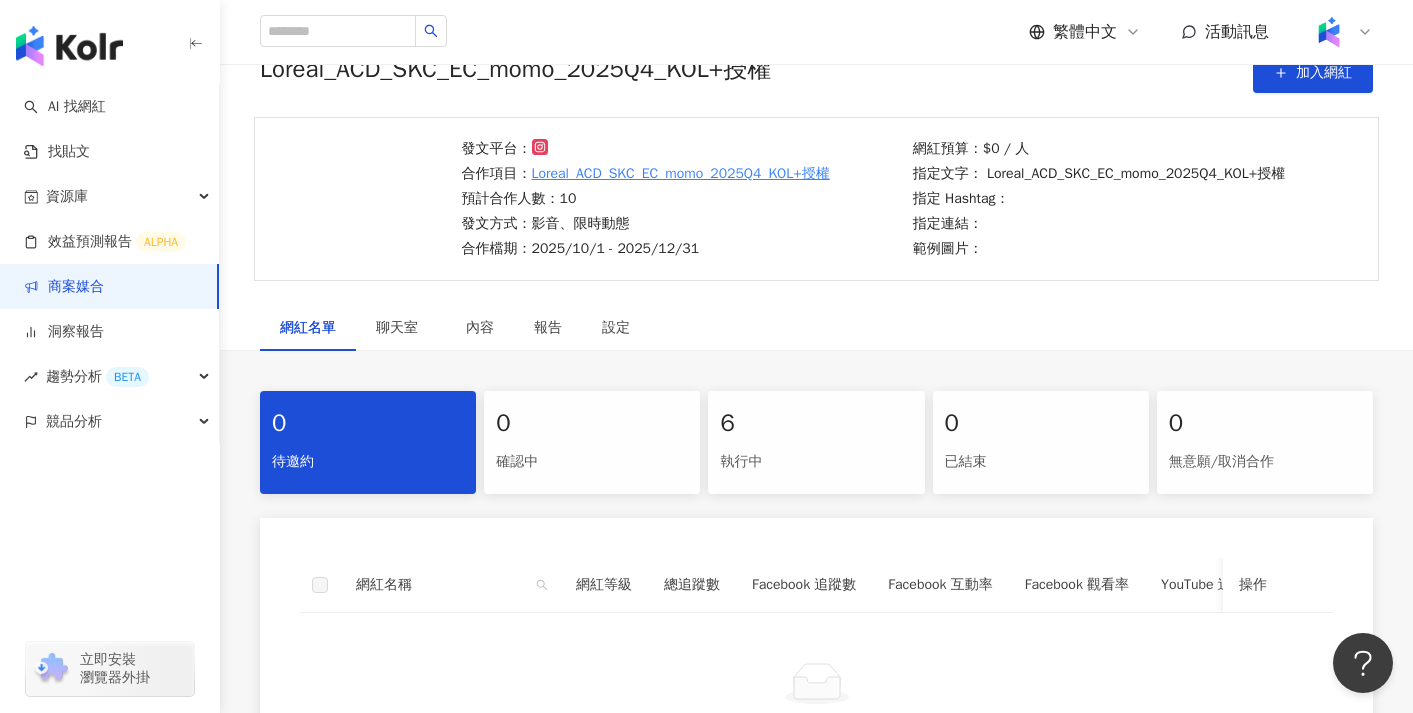 scroll, scrollTop: 112, scrollLeft: 0, axis: vertical 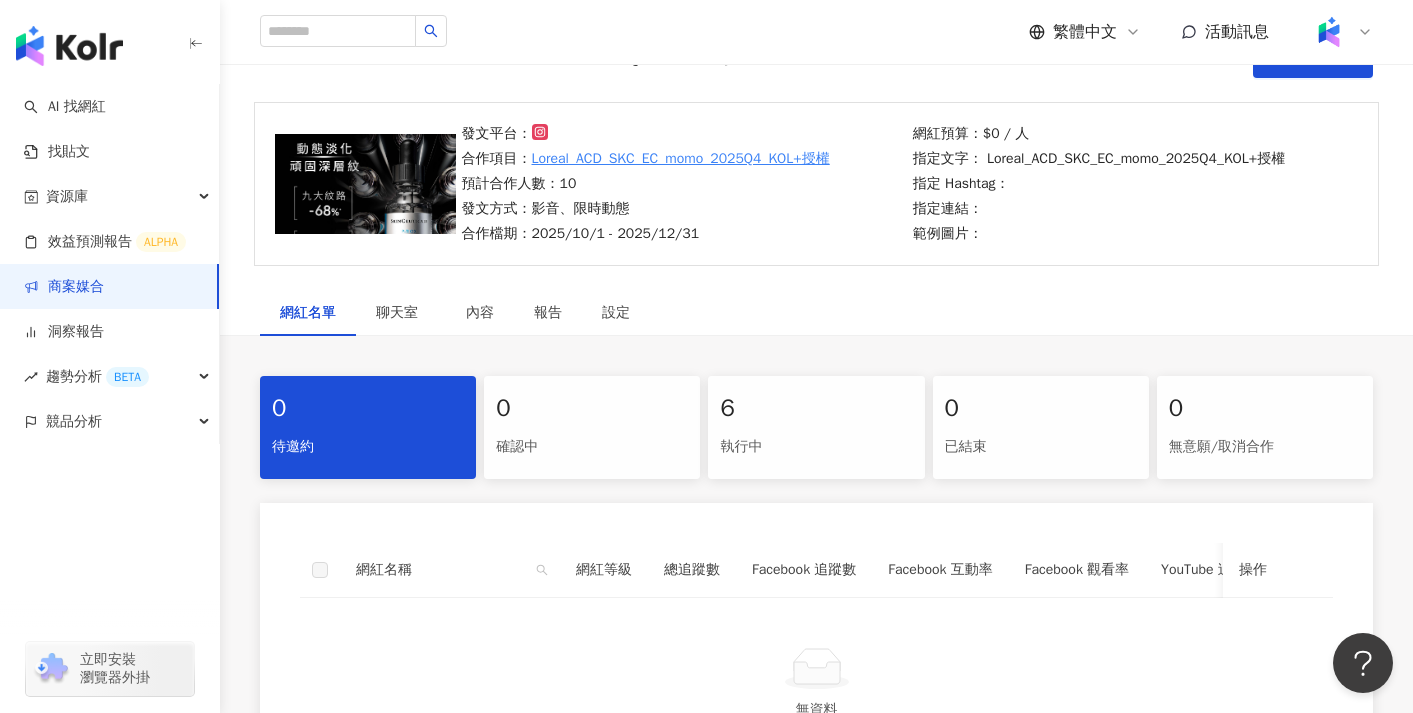 click on "6" at bounding box center (816, 409) 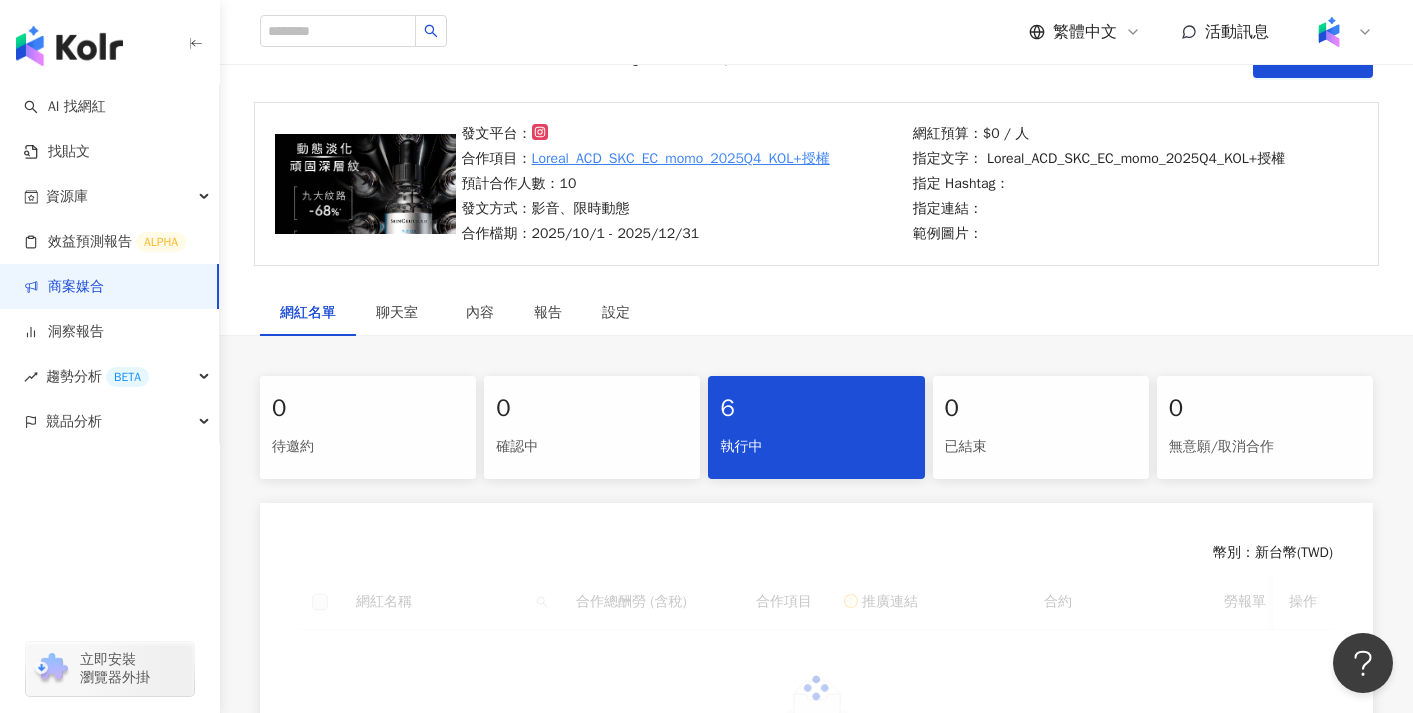 scroll, scrollTop: 419, scrollLeft: 0, axis: vertical 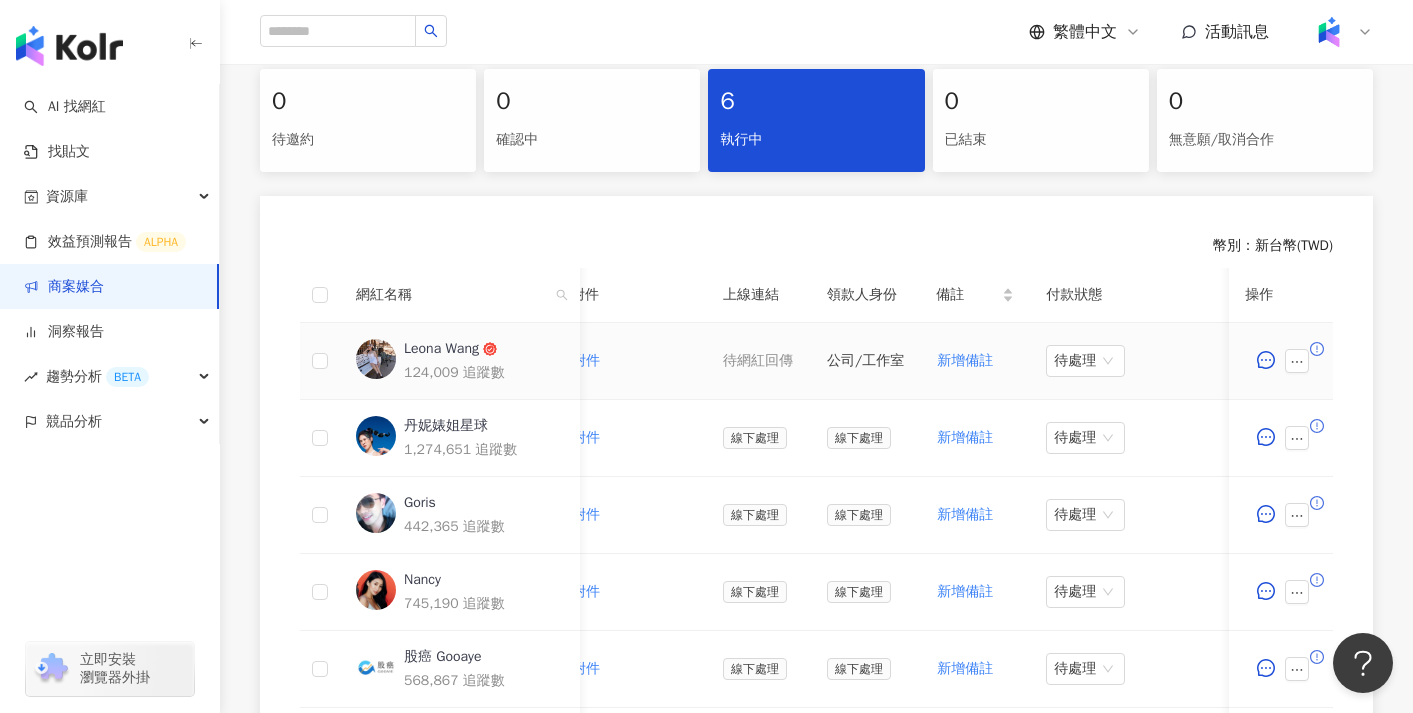 click 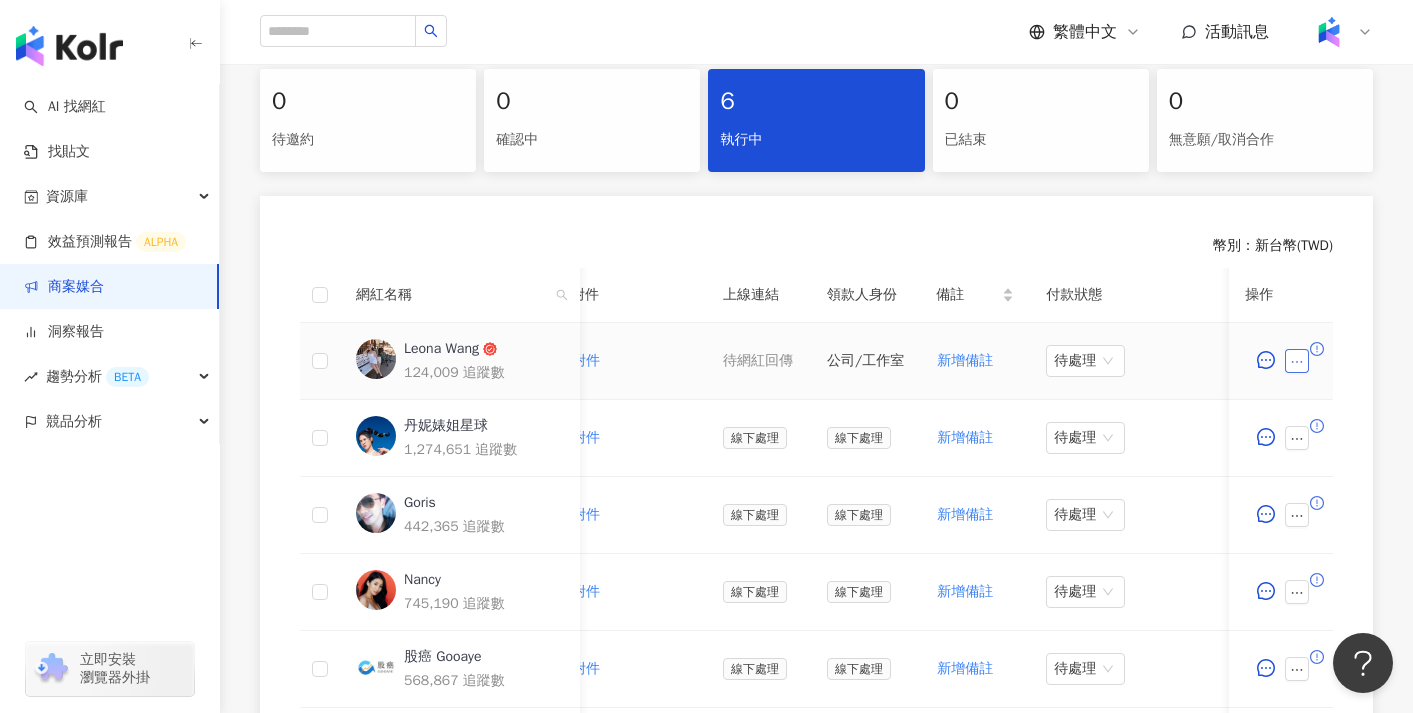 click at bounding box center (1297, 361) 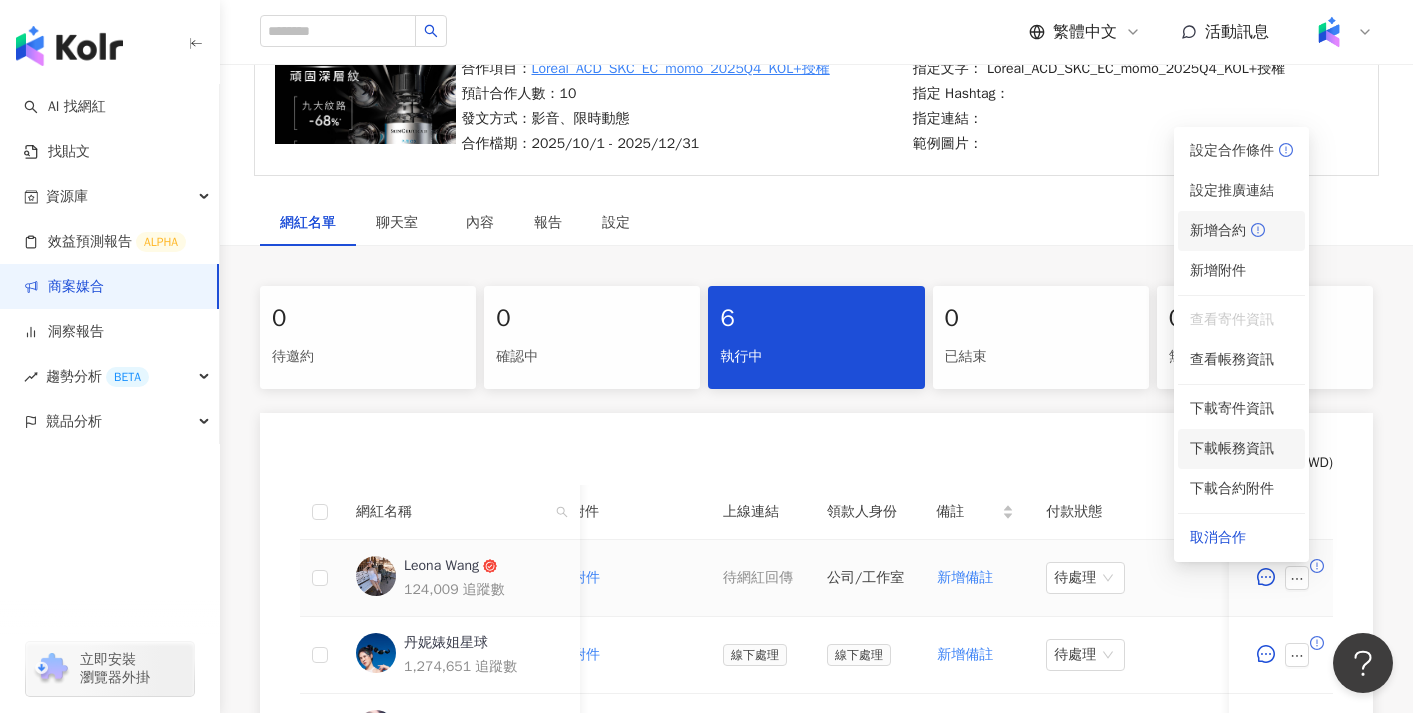 scroll, scrollTop: 199, scrollLeft: 0, axis: vertical 